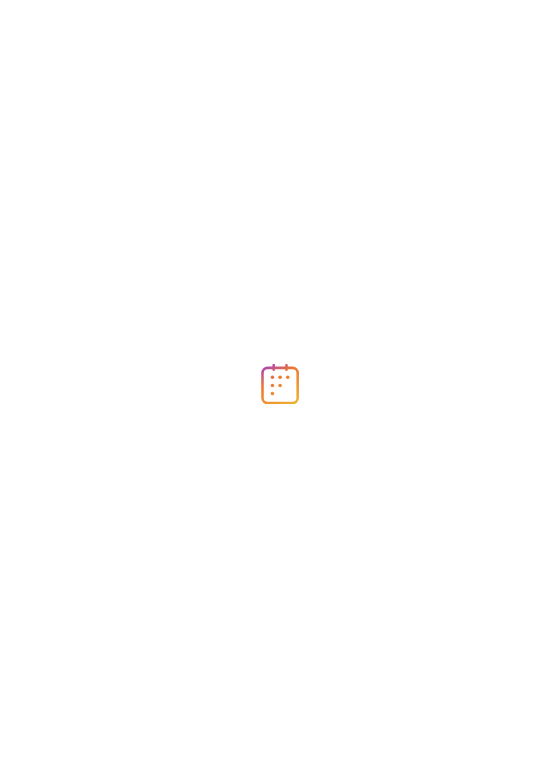 scroll, scrollTop: 0, scrollLeft: 0, axis: both 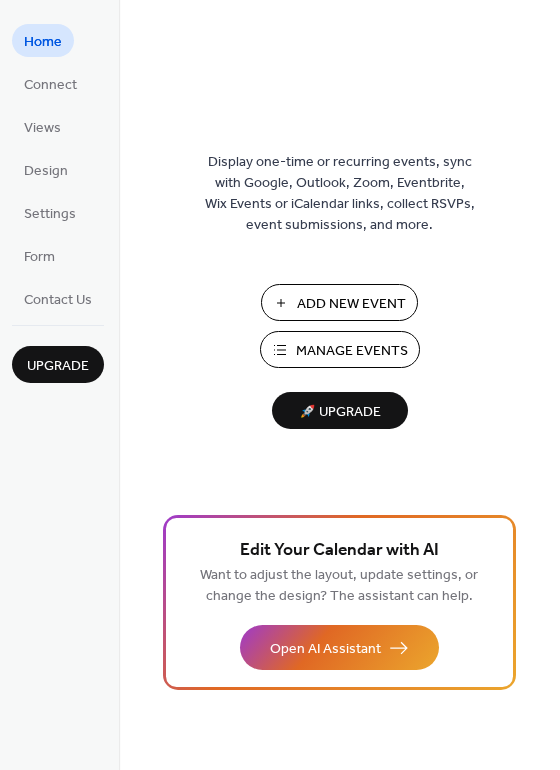 click on "Add New Event" at bounding box center (351, 304) 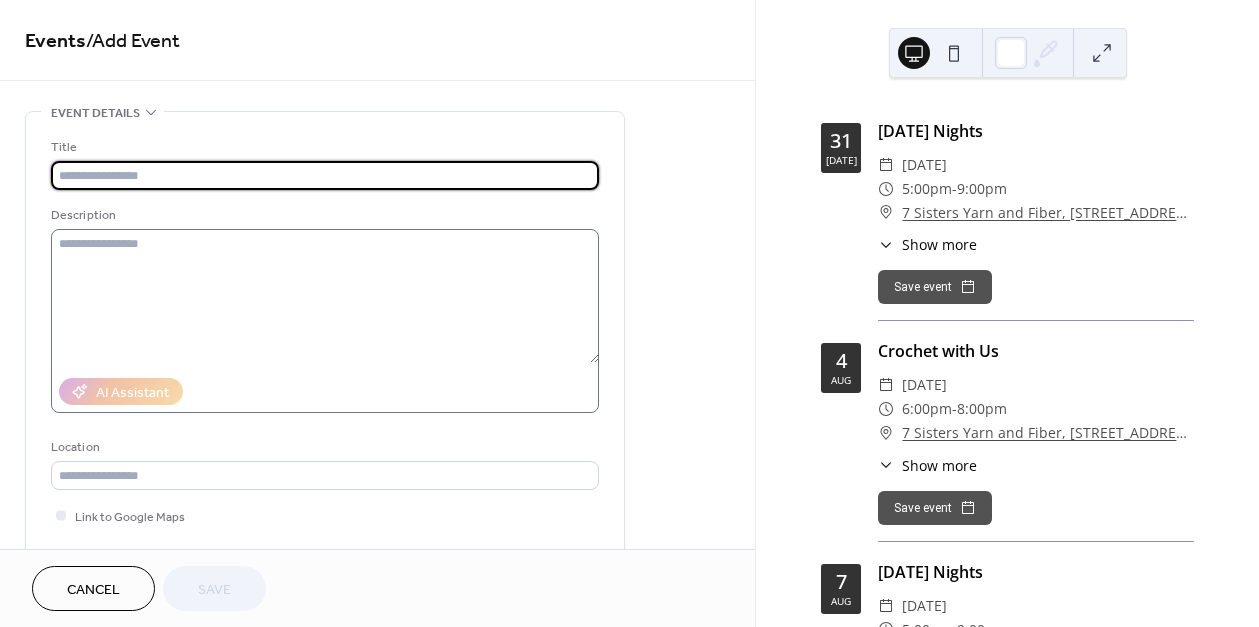 scroll, scrollTop: 0, scrollLeft: 0, axis: both 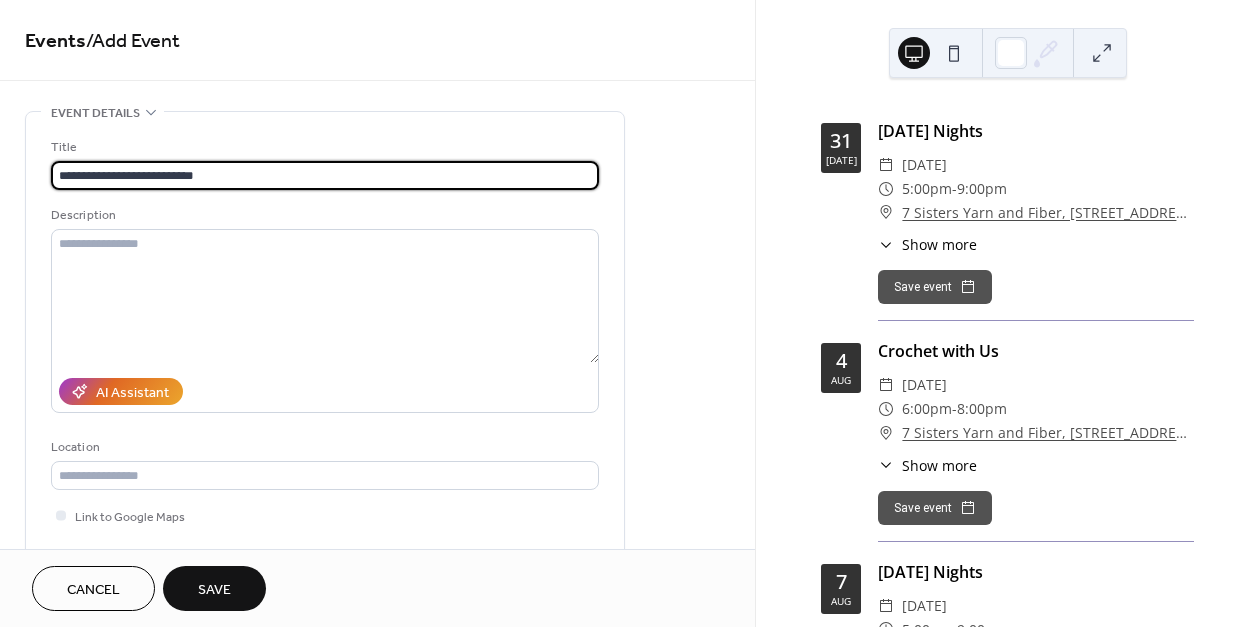 type on "**********" 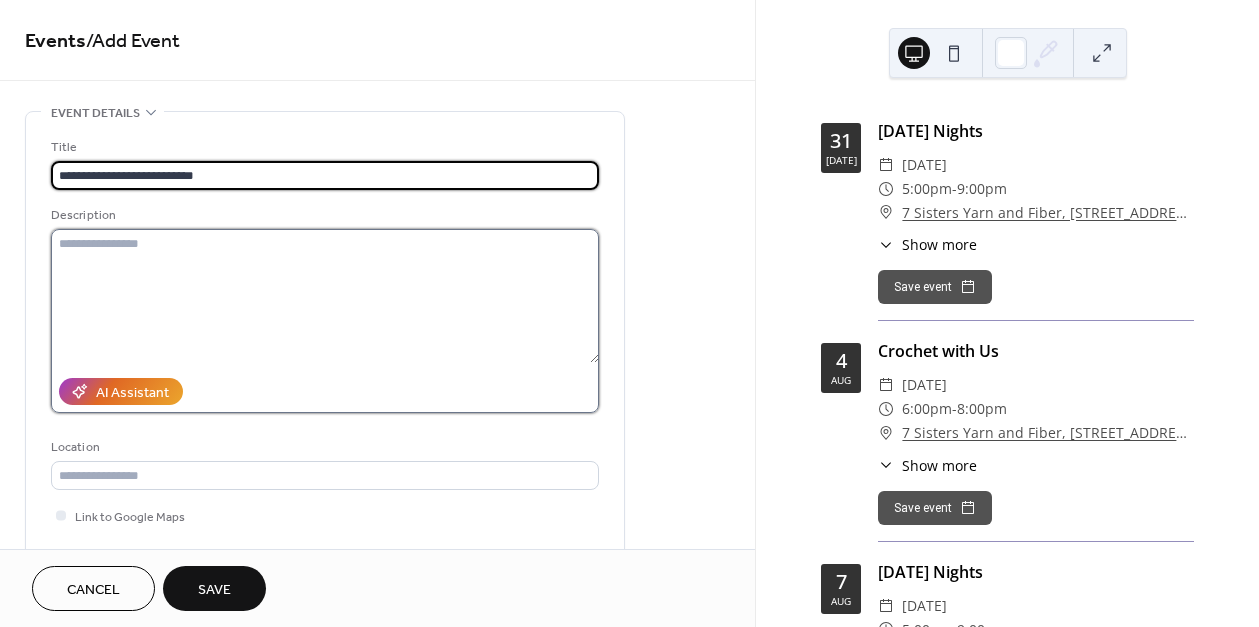 click at bounding box center (325, 296) 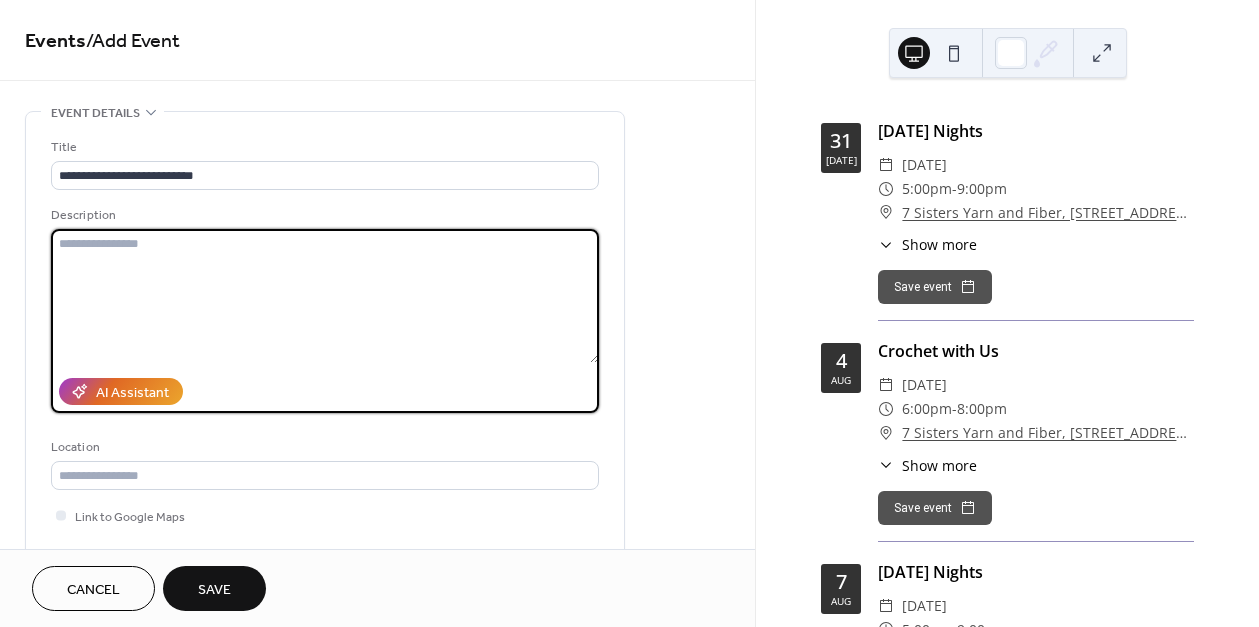 paste on "**********" 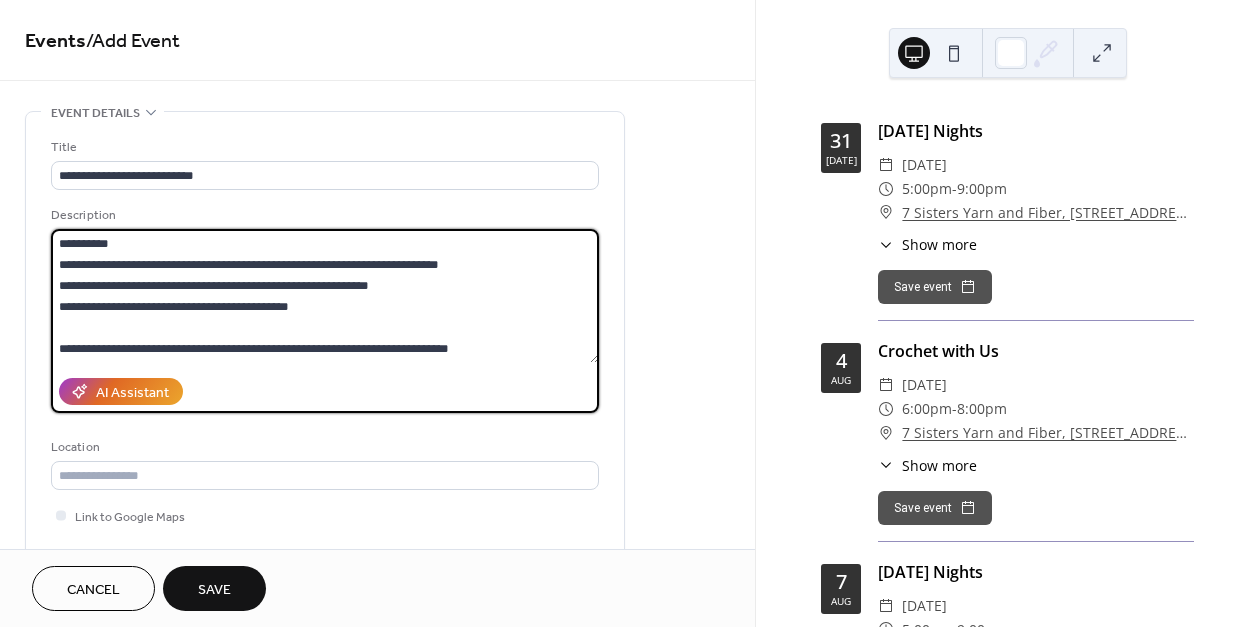 scroll, scrollTop: 168, scrollLeft: 0, axis: vertical 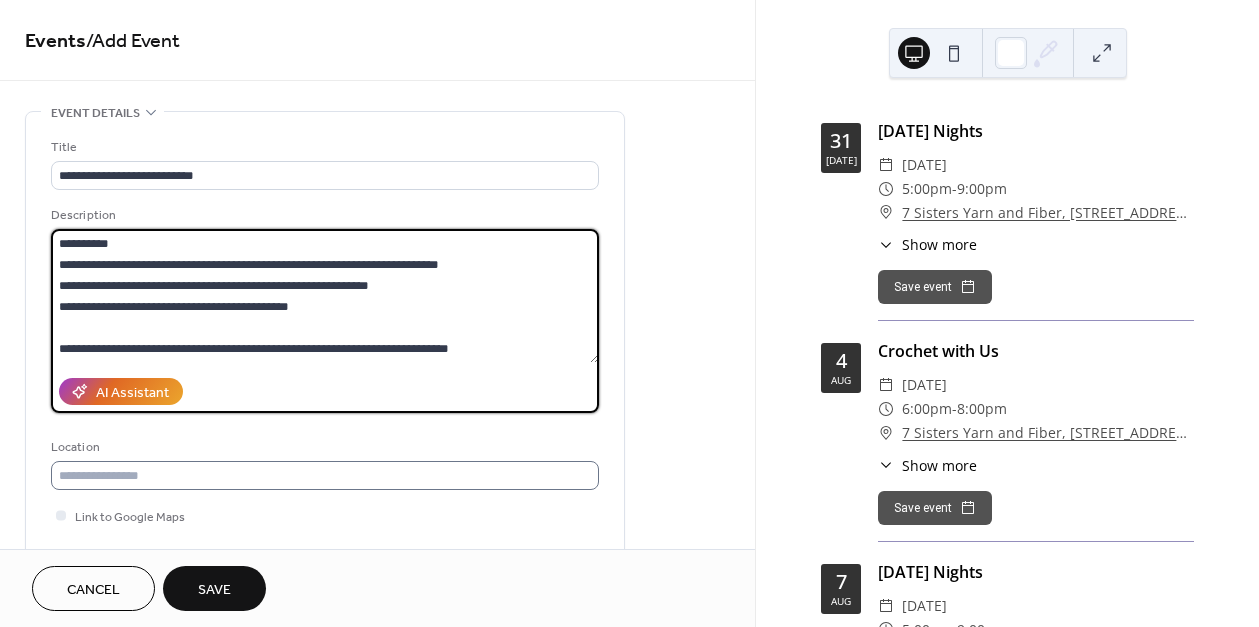 type on "**********" 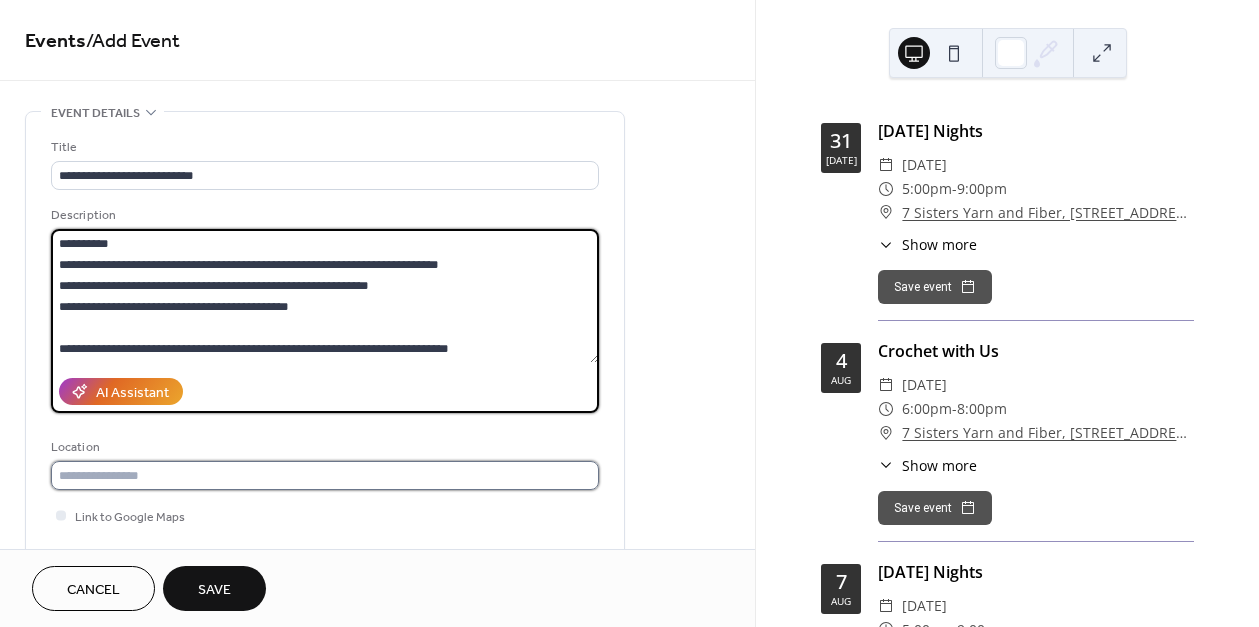 click at bounding box center [325, 475] 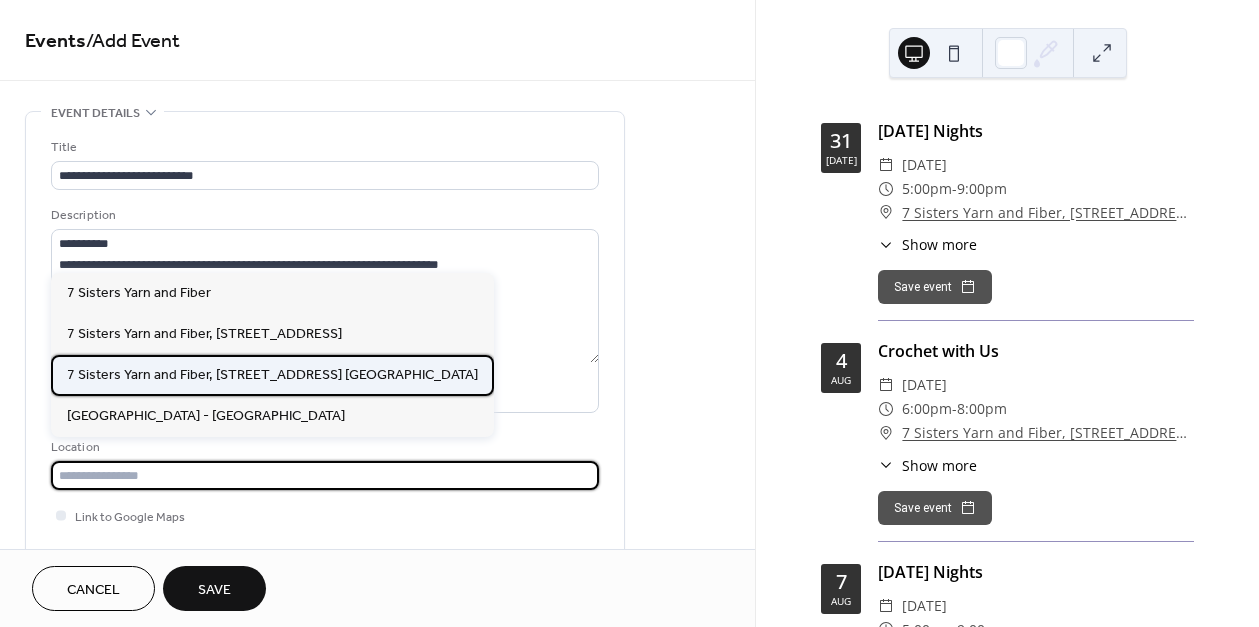 click on "7 Sisters Yarn and Fiber, [STREET_ADDRESS] [GEOGRAPHIC_DATA]" at bounding box center (272, 375) 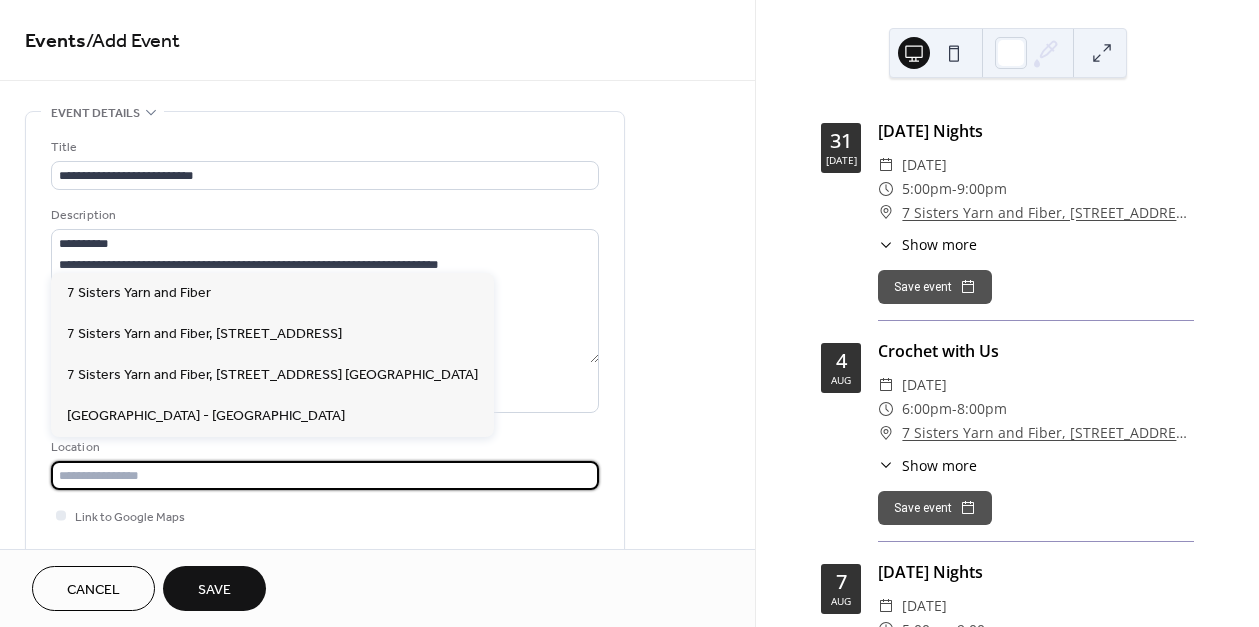 type on "**********" 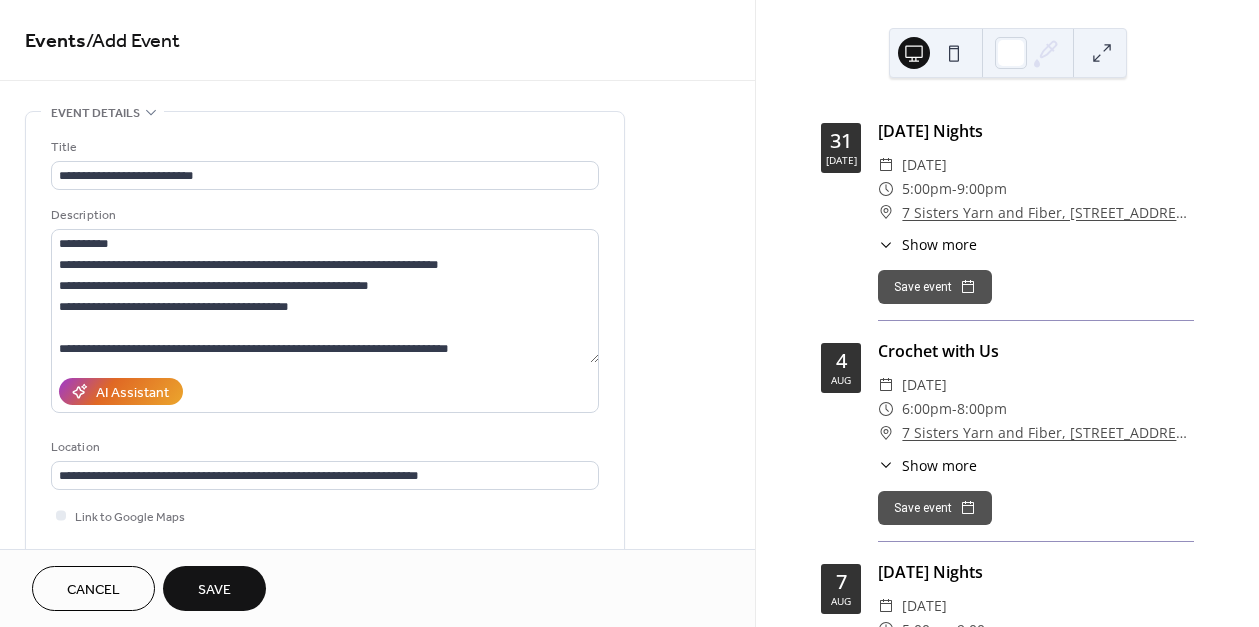 scroll, scrollTop: 200, scrollLeft: 0, axis: vertical 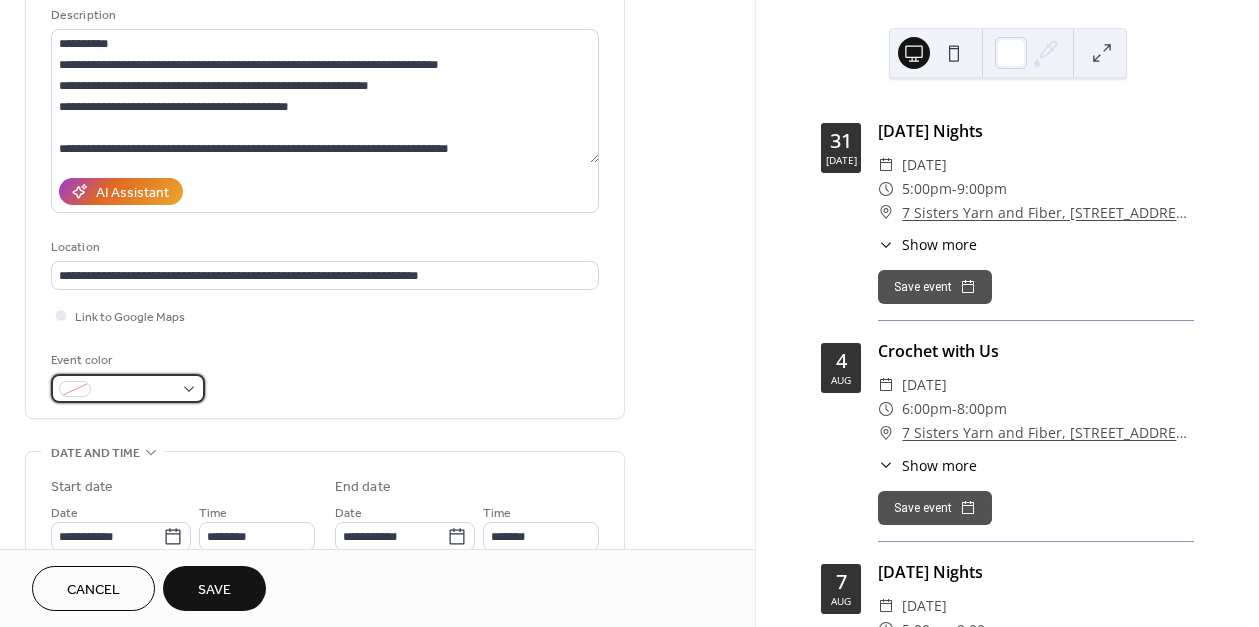 click at bounding box center [128, 388] 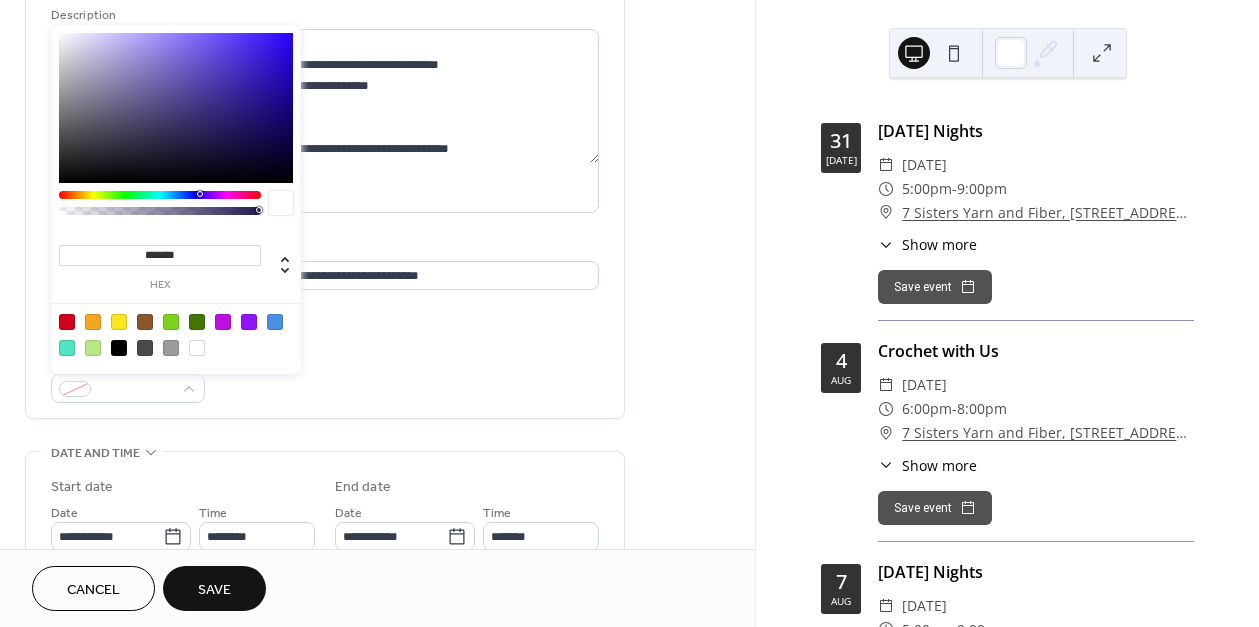 click at bounding box center [275, 322] 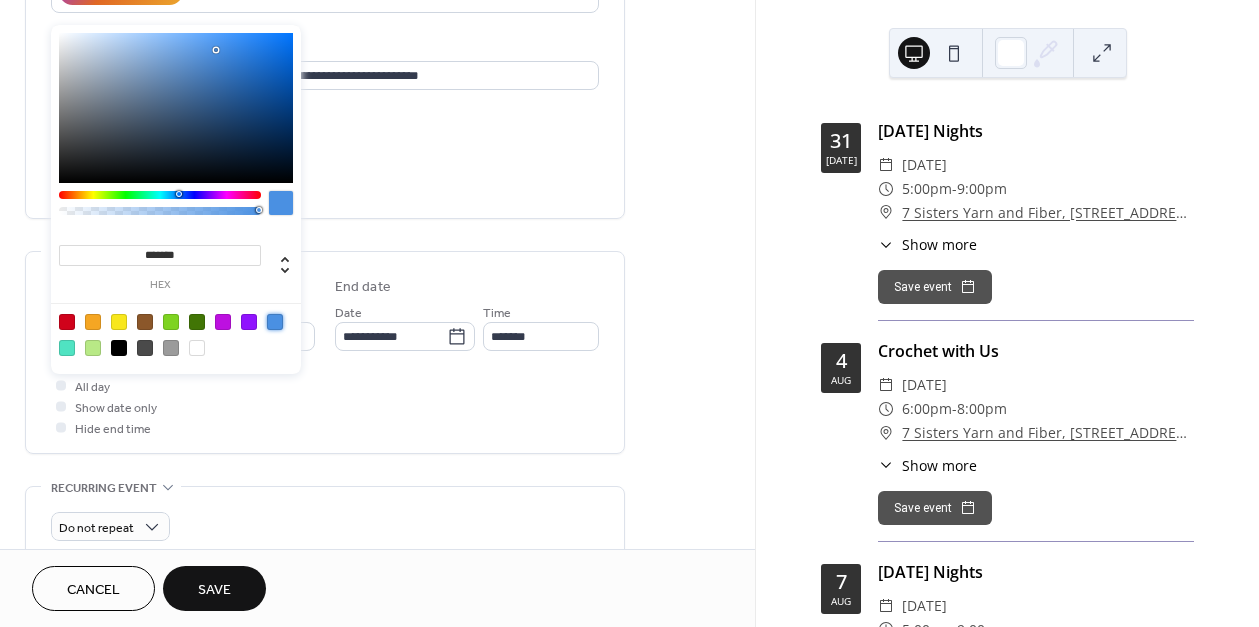 scroll, scrollTop: 300, scrollLeft: 0, axis: vertical 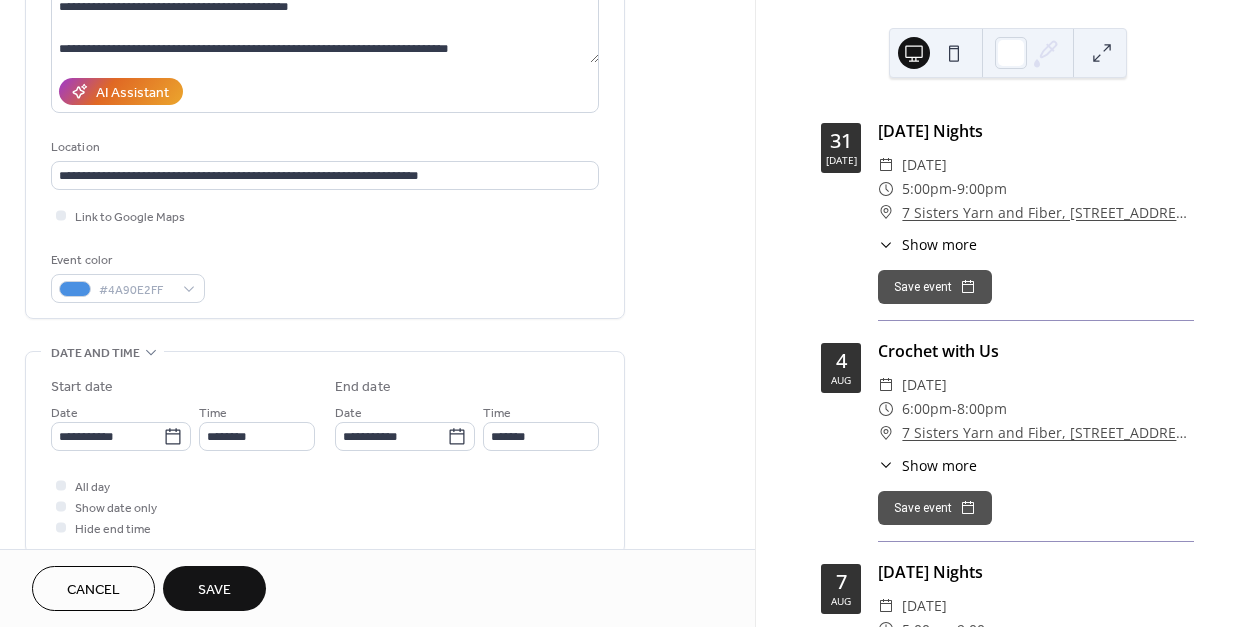 click on "**********" at bounding box center (377, 540) 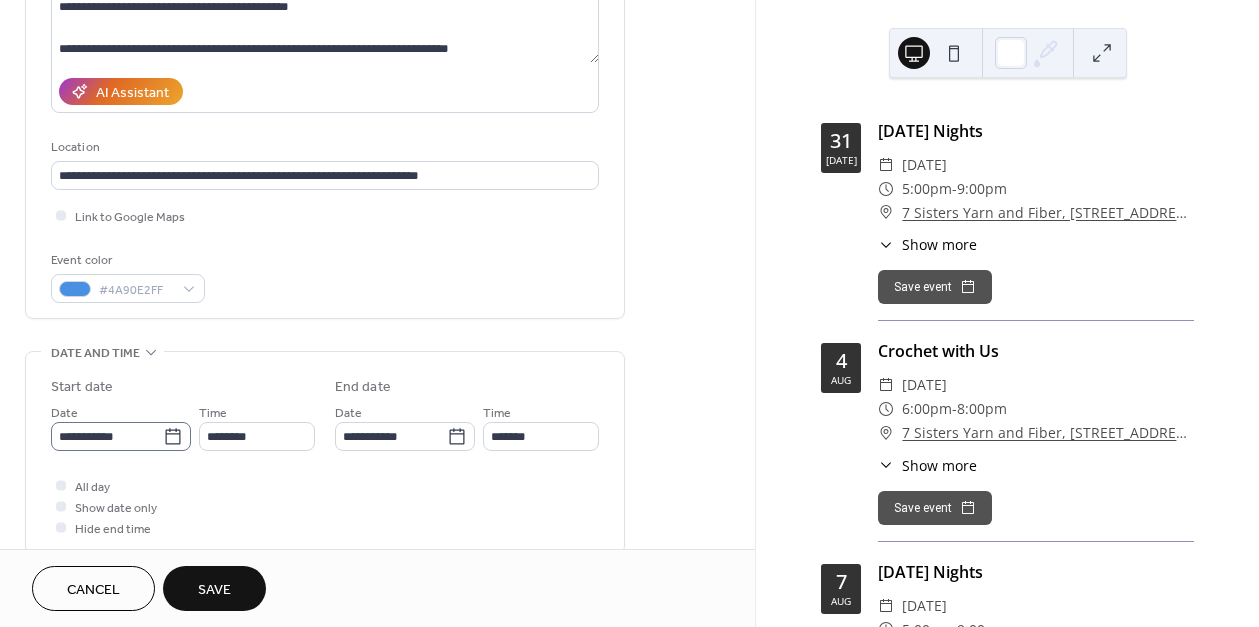 click 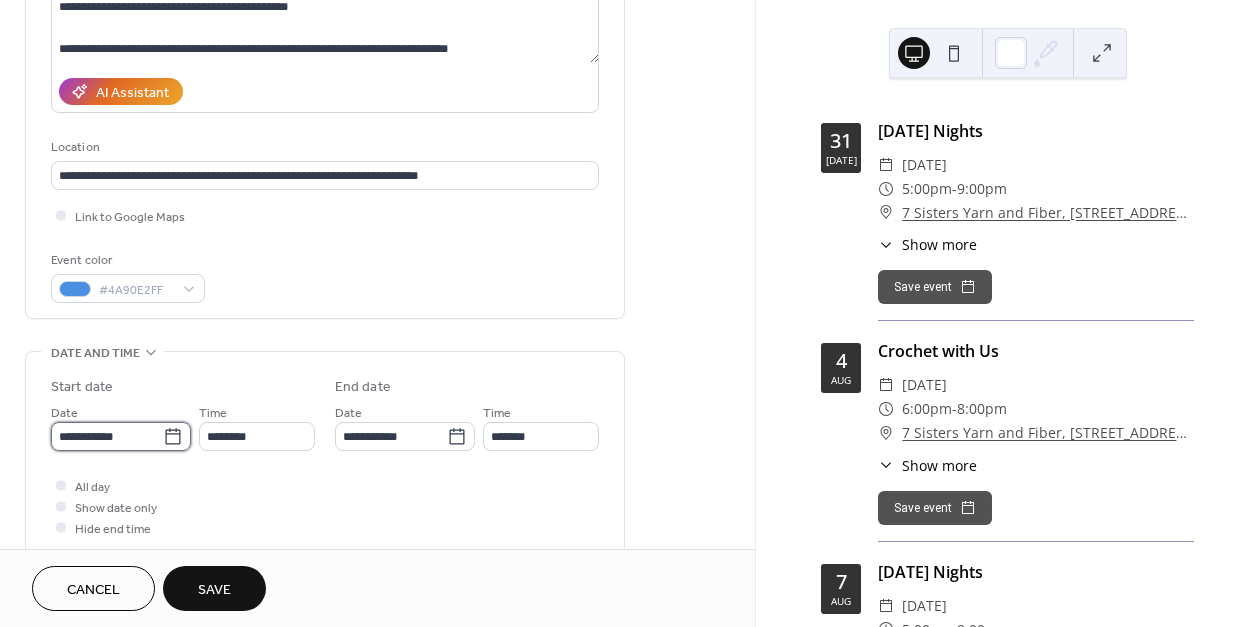click on "**********" at bounding box center [107, 436] 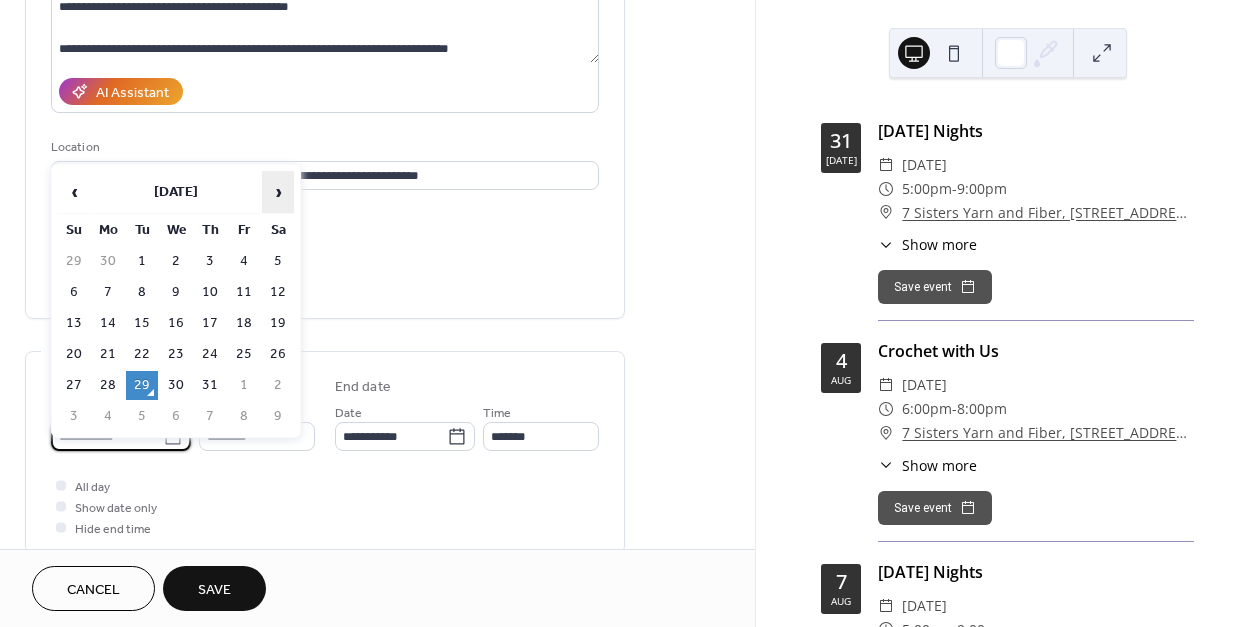 click on "›" at bounding box center [278, 192] 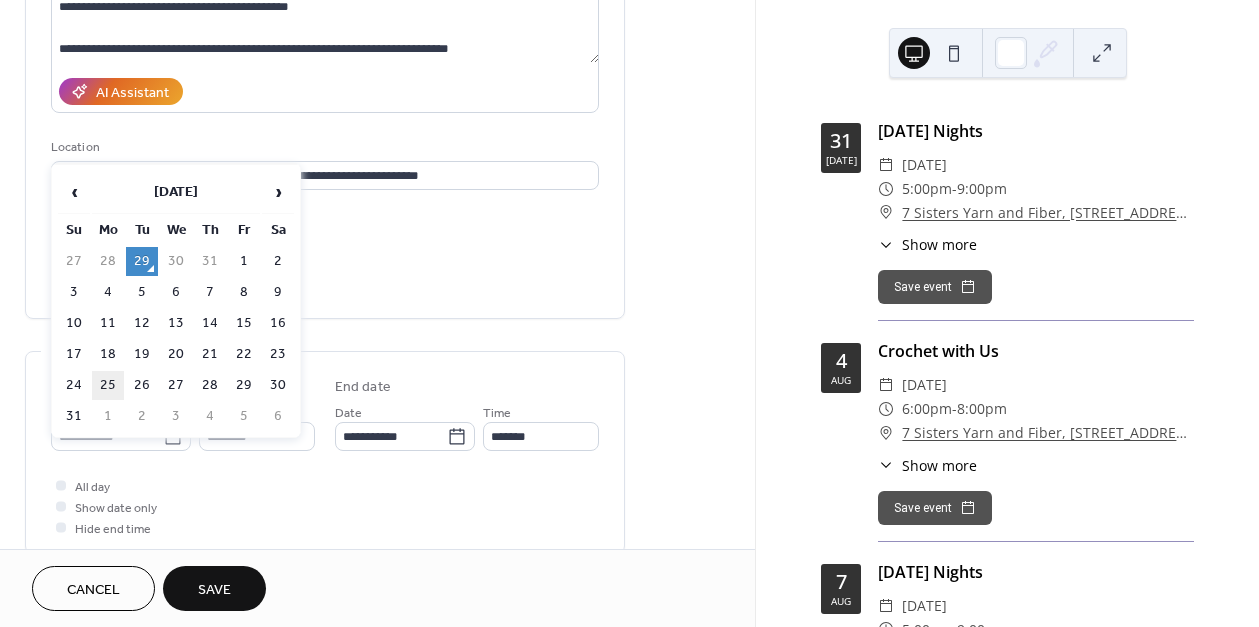 click on "25" at bounding box center (108, 385) 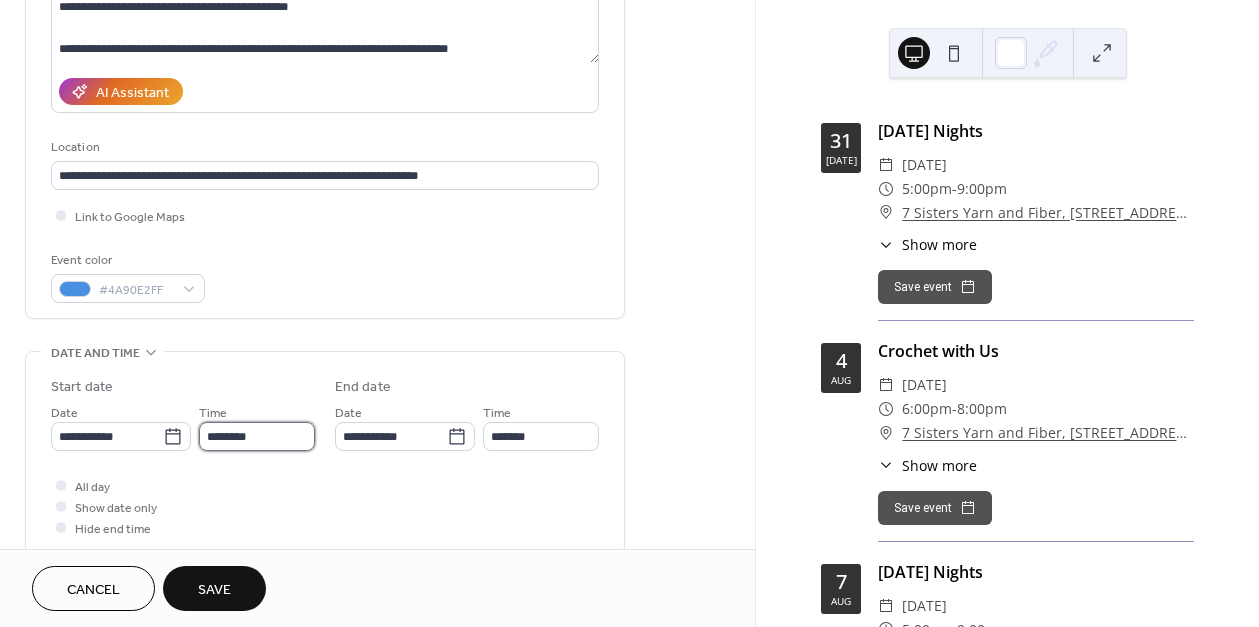 click on "********" at bounding box center (257, 436) 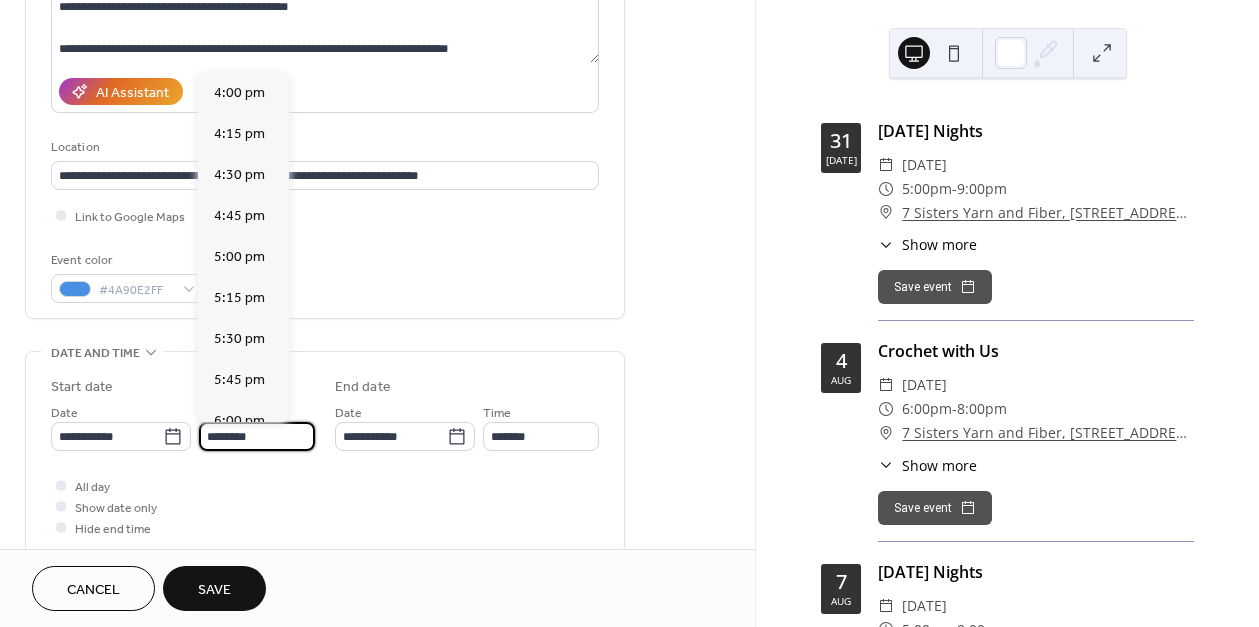 scroll, scrollTop: 2668, scrollLeft: 0, axis: vertical 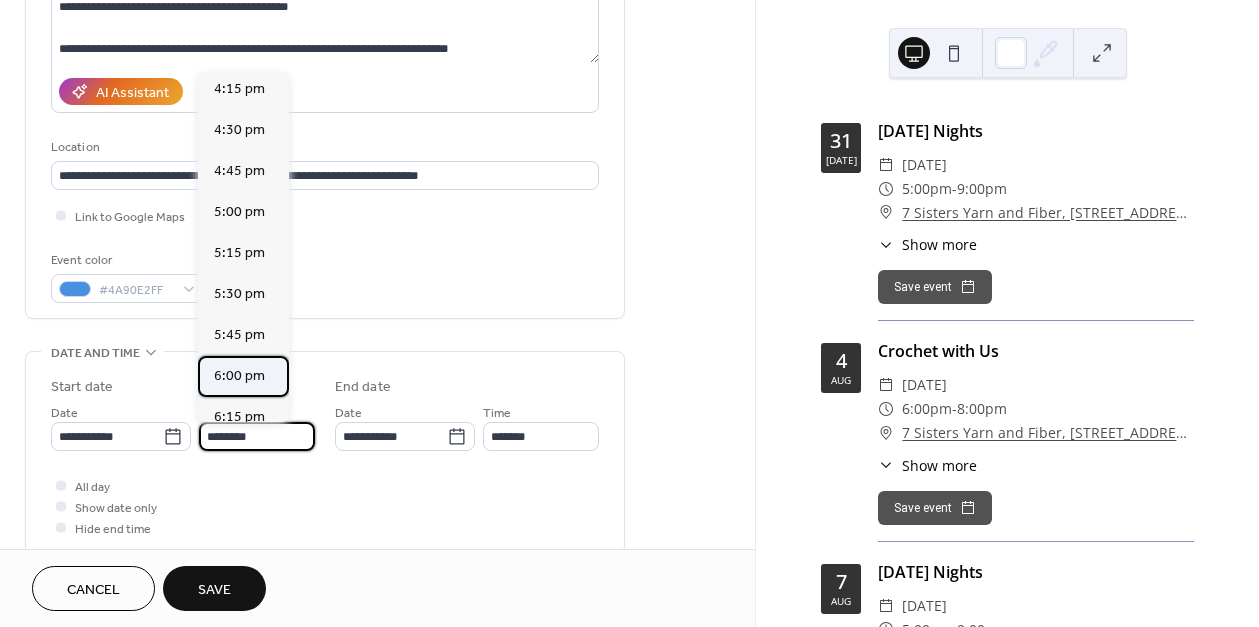 click on "6:00 pm" at bounding box center [239, 376] 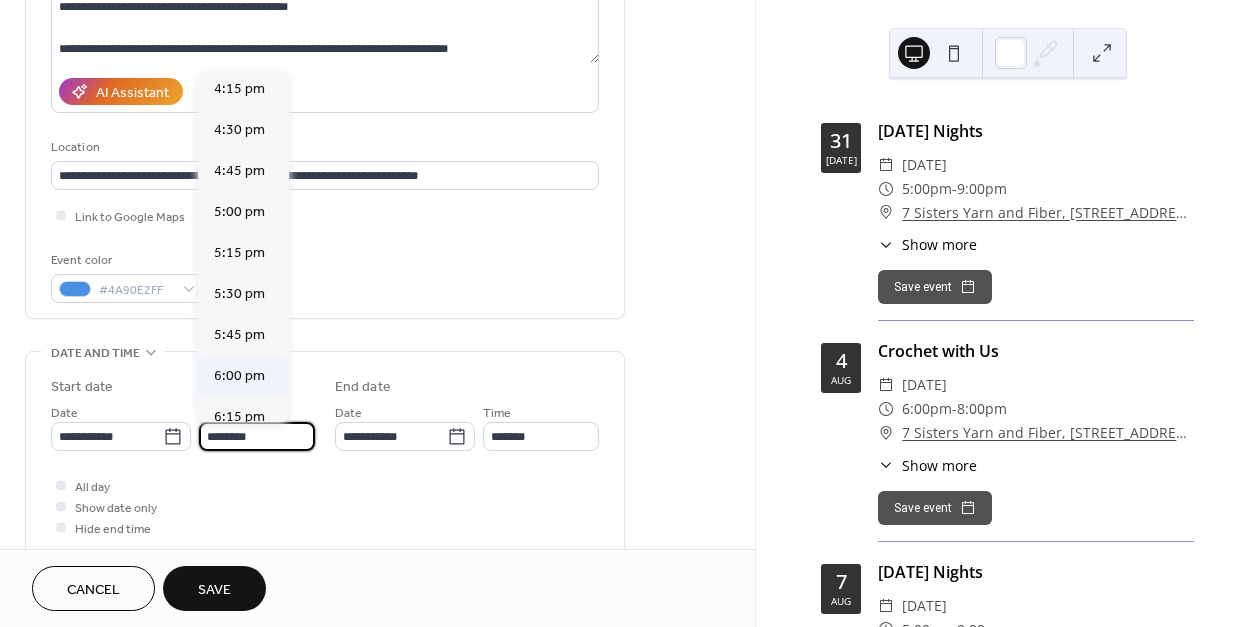 type on "*******" 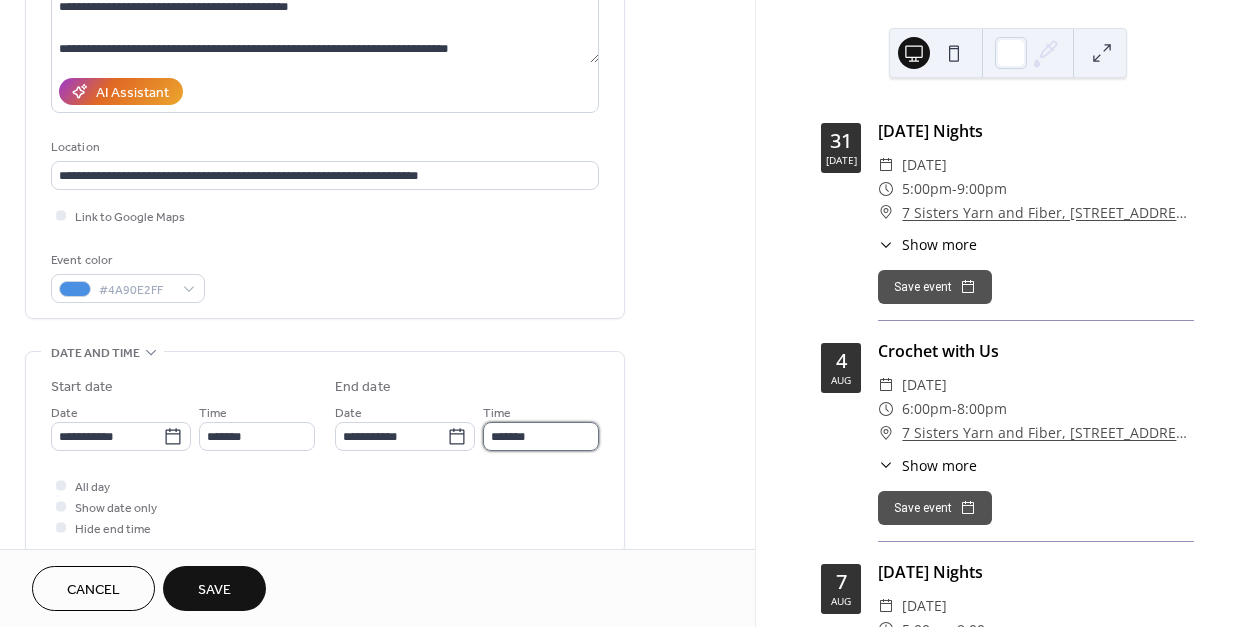 click on "*******" at bounding box center [541, 436] 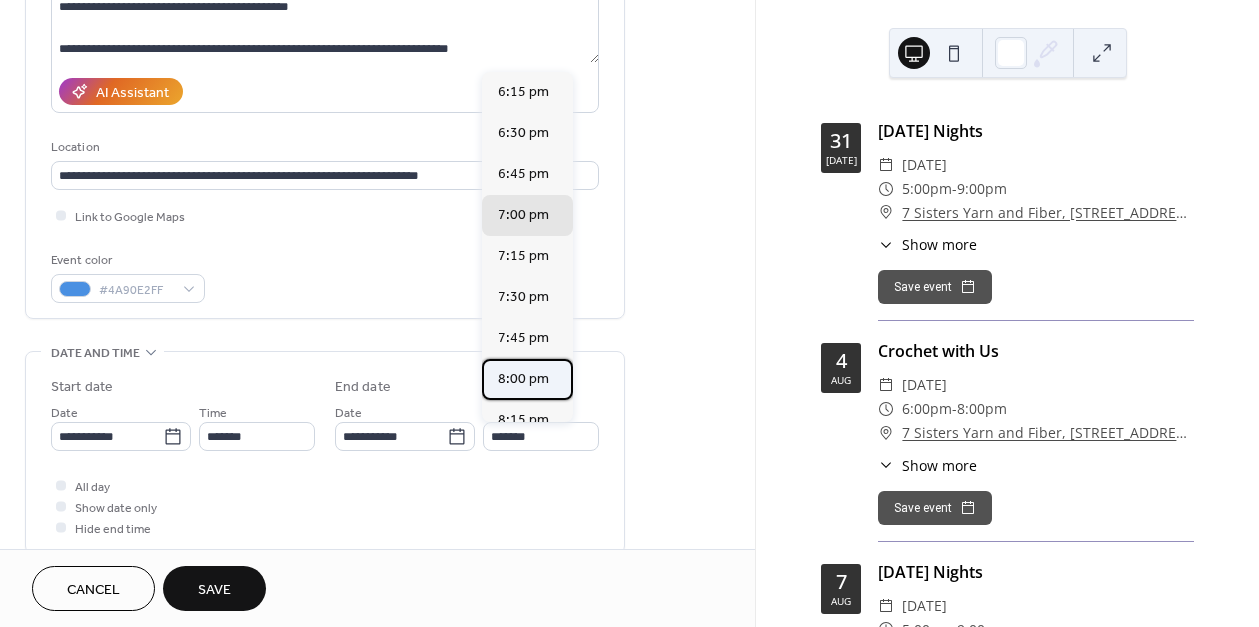 click on "8:00 pm" at bounding box center [523, 379] 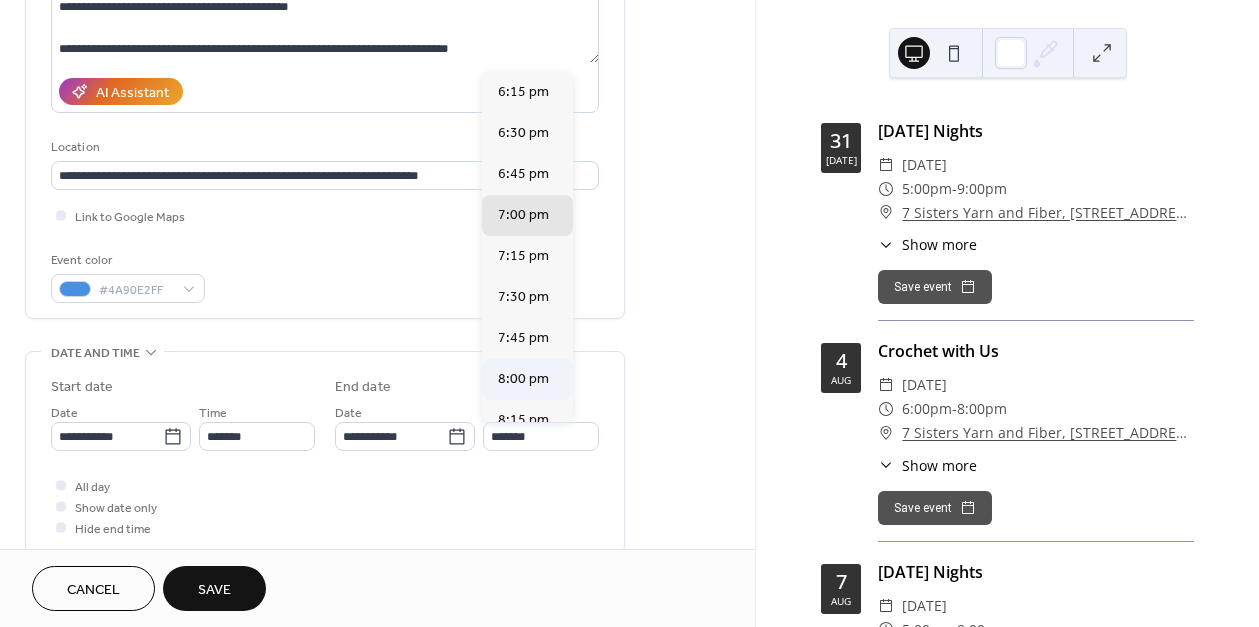 type on "*******" 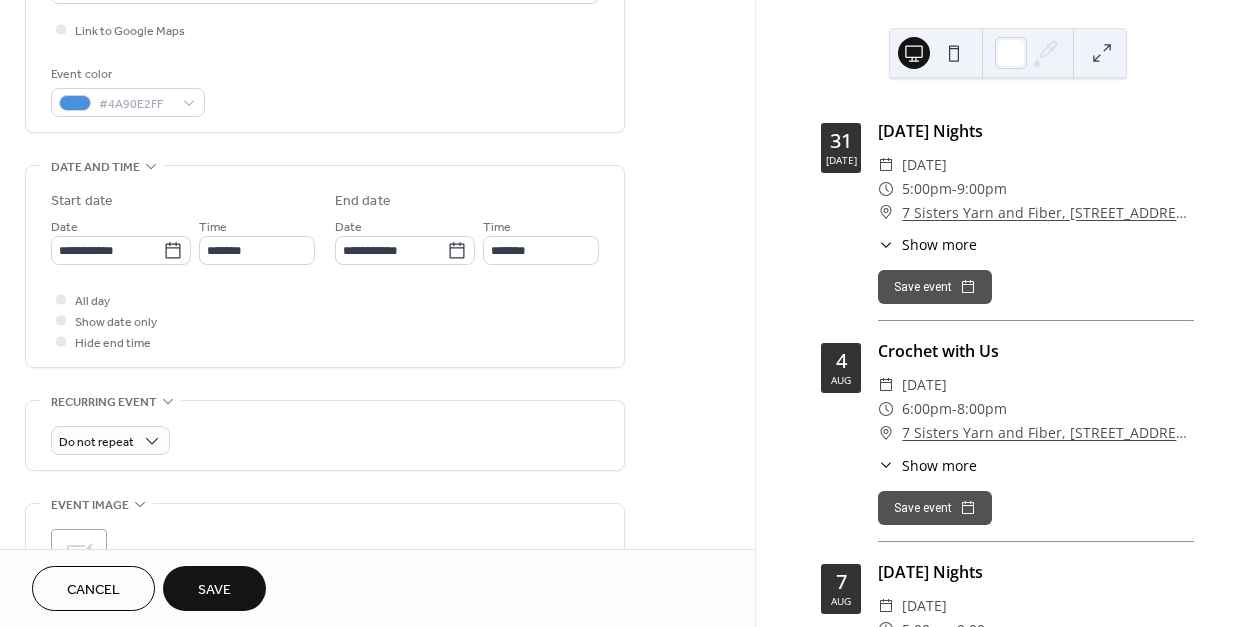 scroll, scrollTop: 500, scrollLeft: 0, axis: vertical 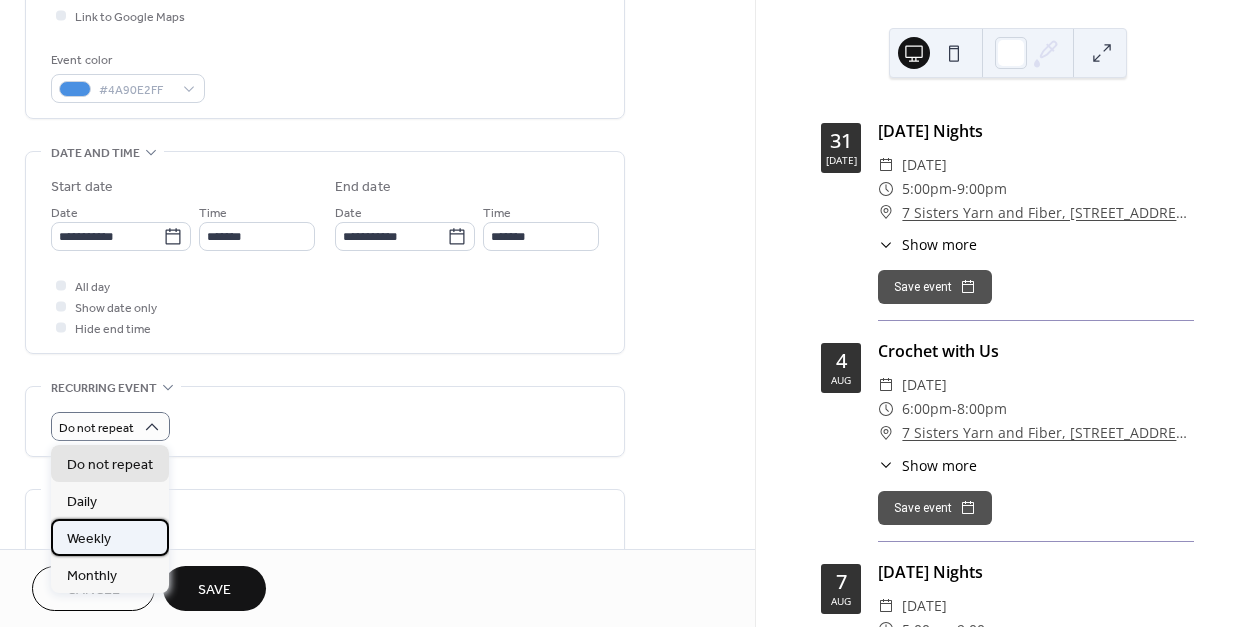 click on "Weekly" at bounding box center (110, 537) 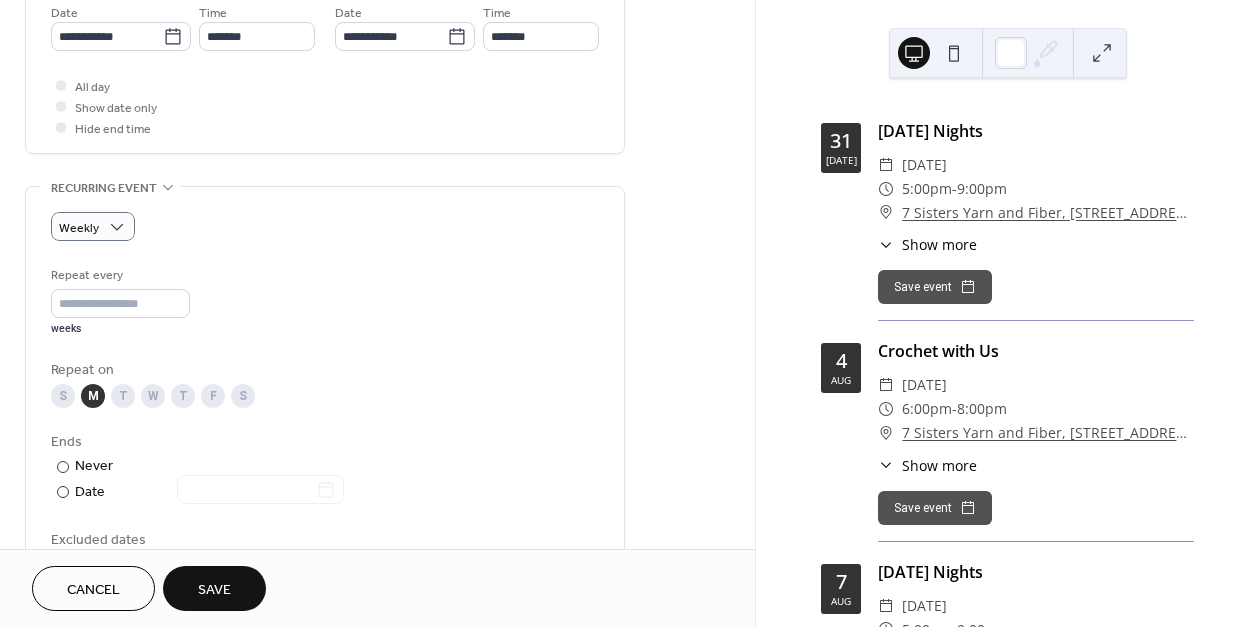 scroll, scrollTop: 800, scrollLeft: 0, axis: vertical 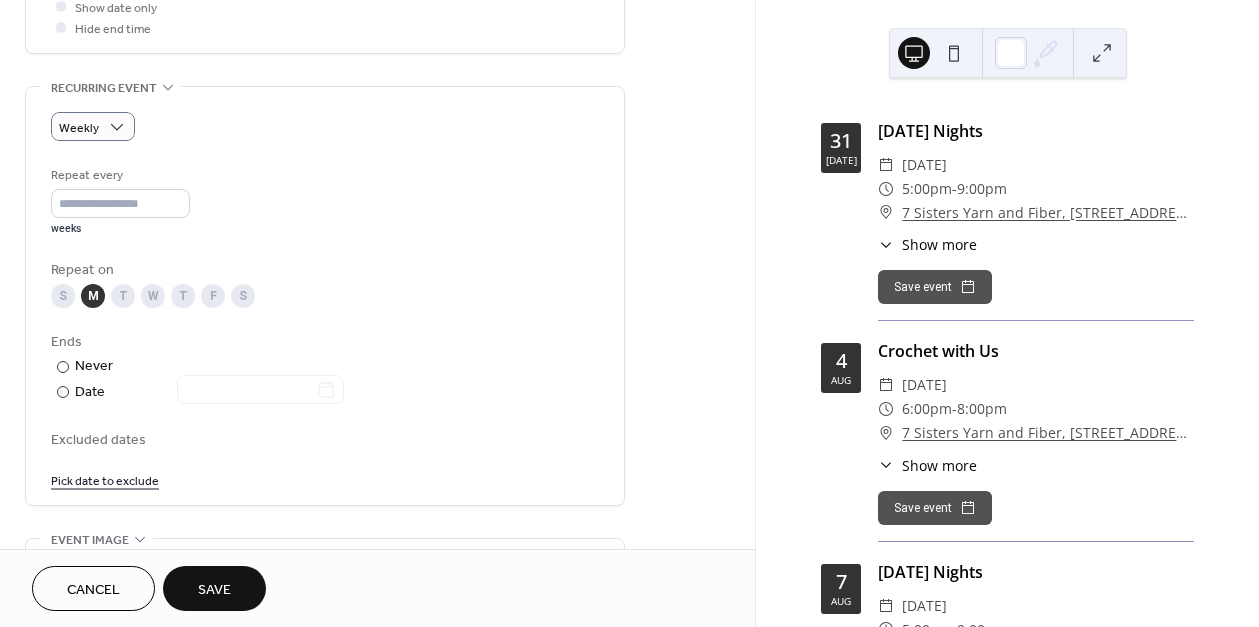 click on "Pick date to exclude" at bounding box center [105, 479] 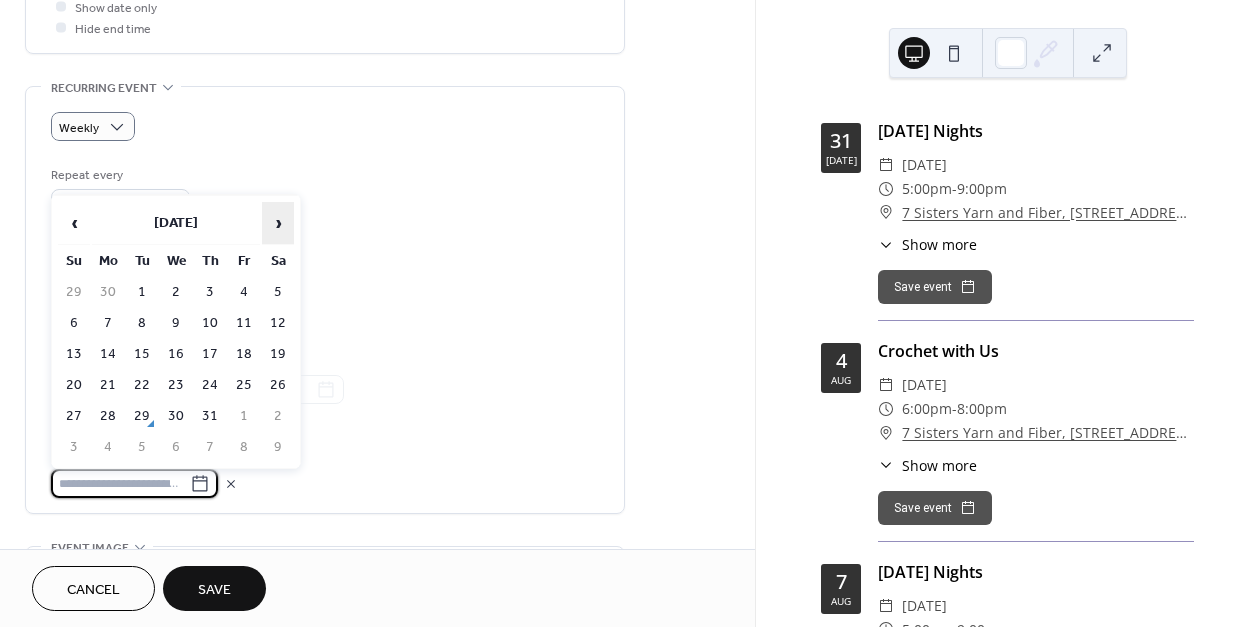 click on "›" at bounding box center (278, 223) 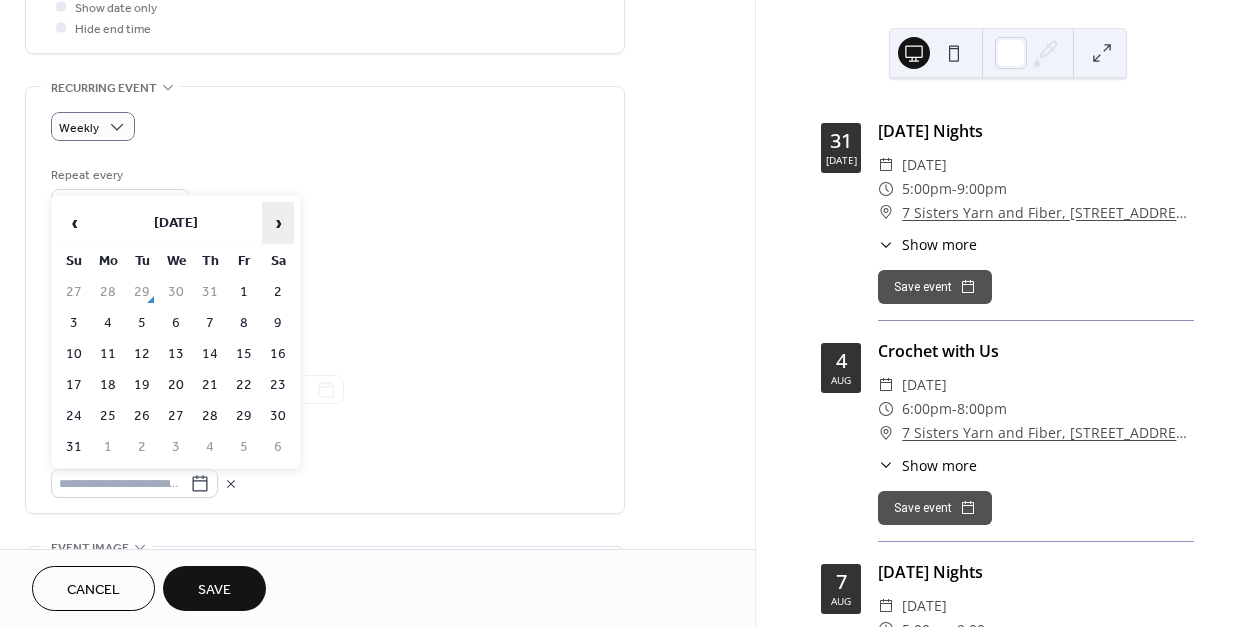 click on "›" at bounding box center (278, 223) 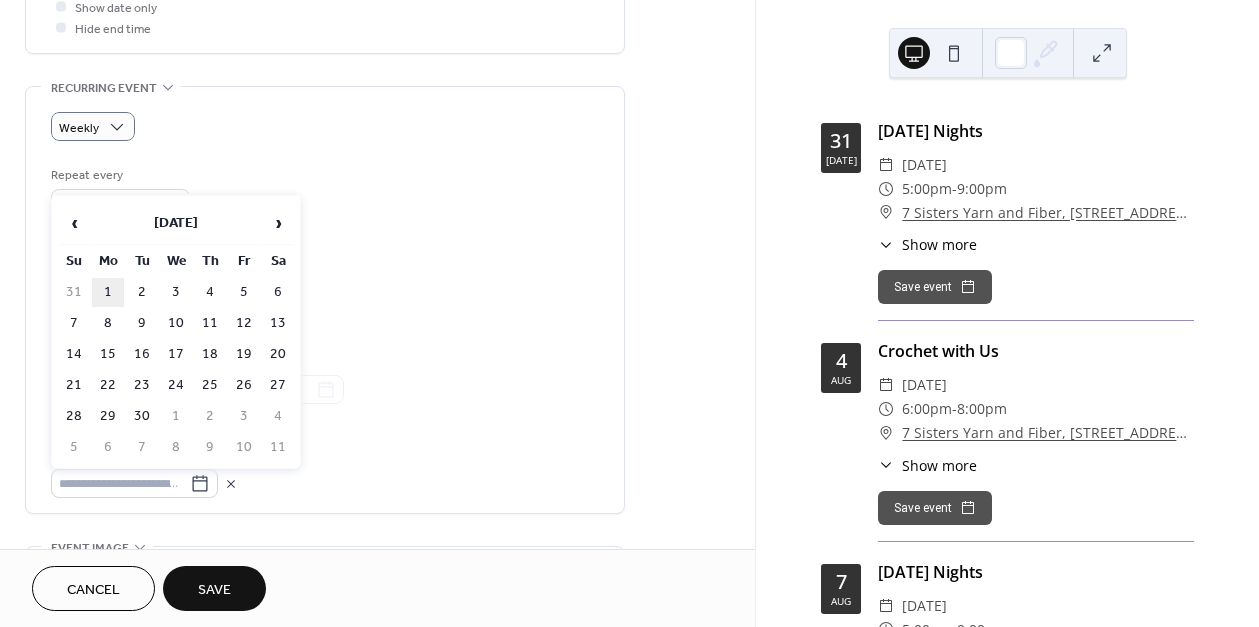 click on "1" at bounding box center (108, 292) 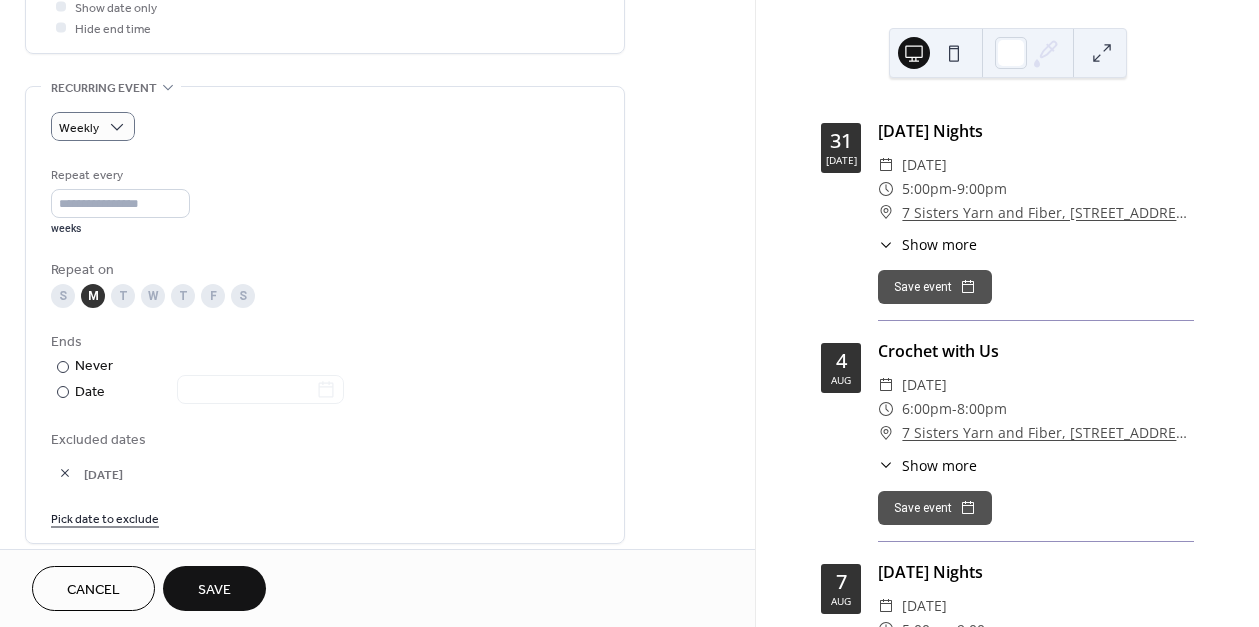 click on "Pick date to exclude" at bounding box center (105, 517) 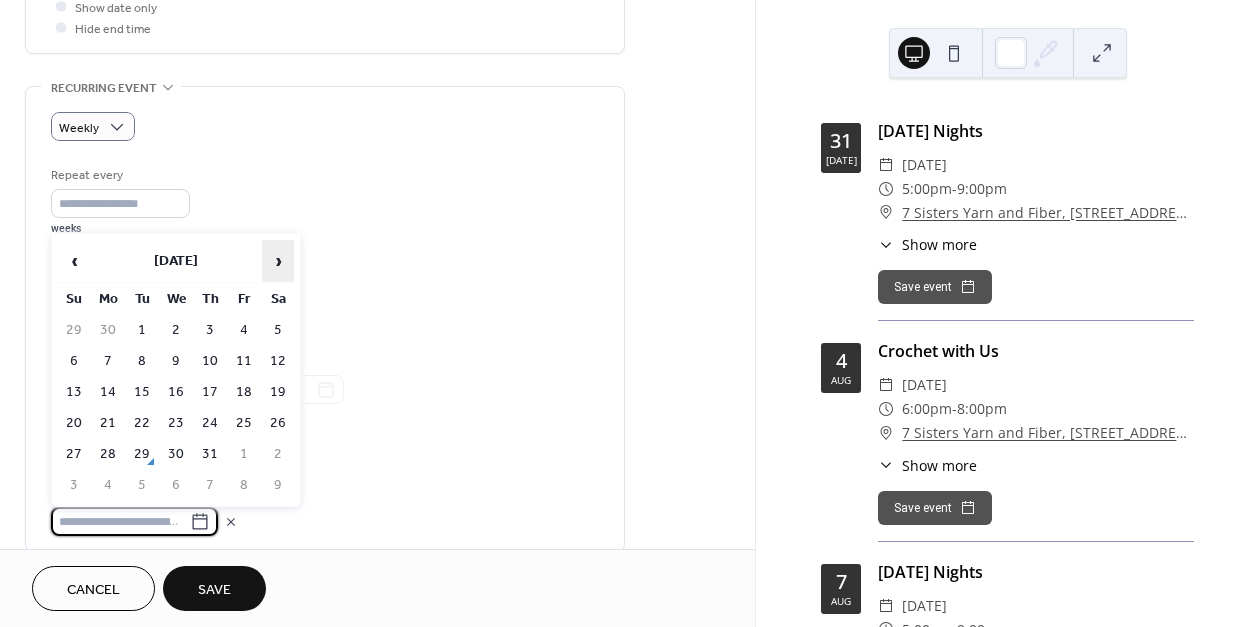 click on "›" at bounding box center [278, 261] 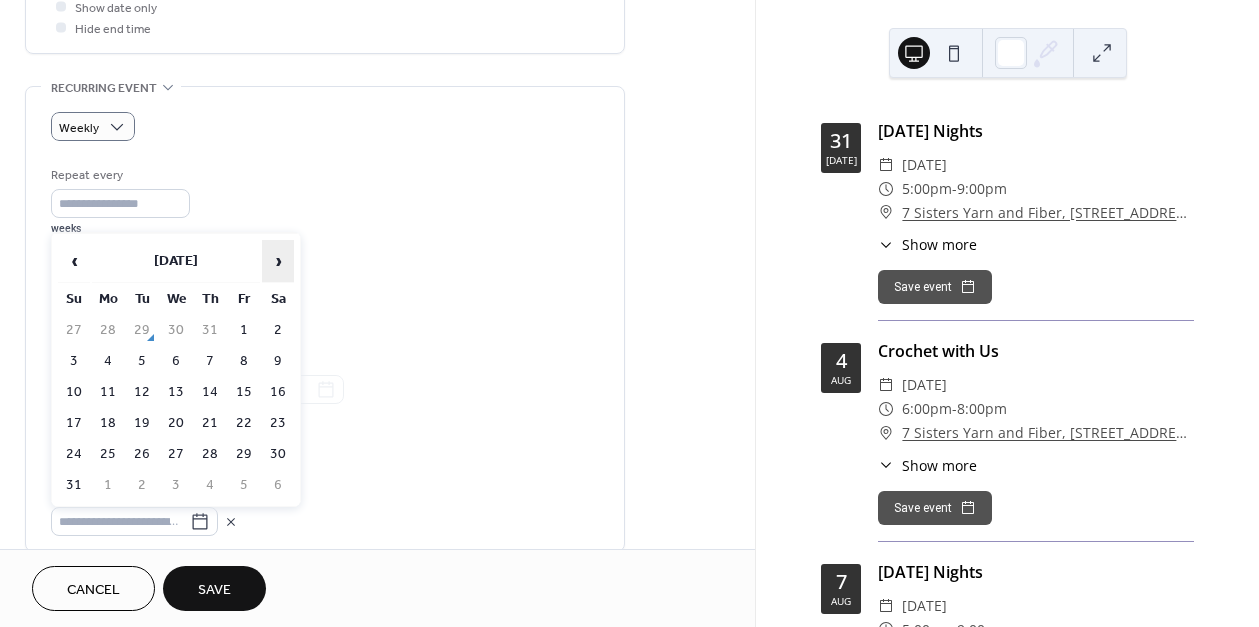 click on "›" at bounding box center [278, 261] 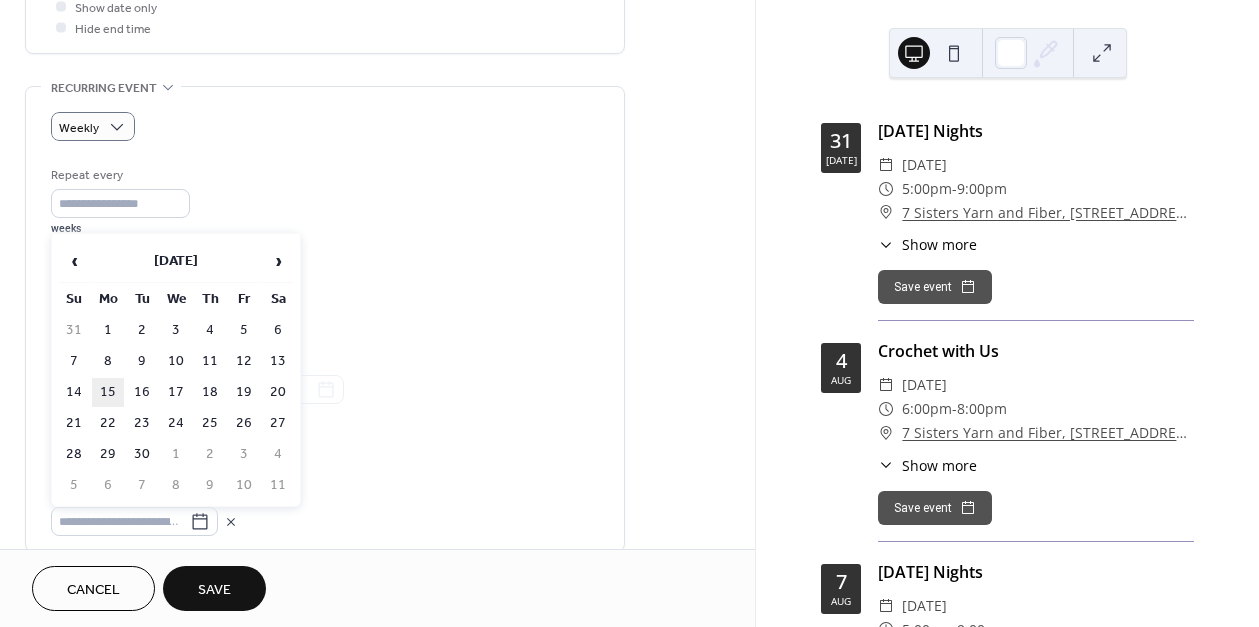 click on "15" at bounding box center (108, 392) 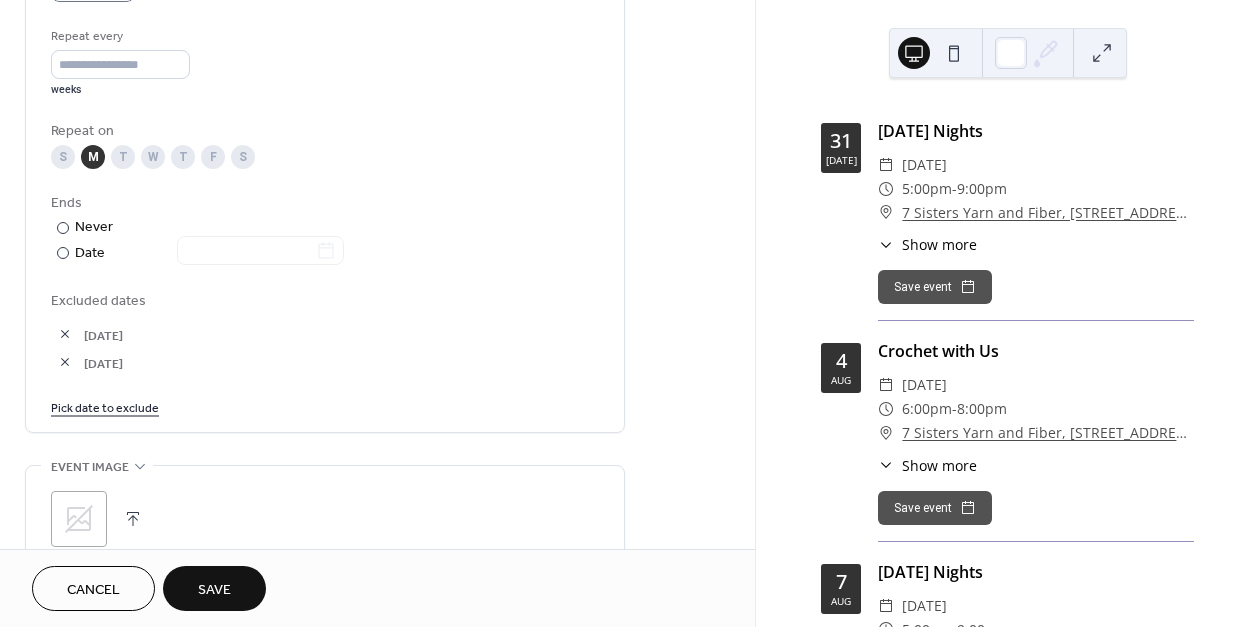 scroll, scrollTop: 1000, scrollLeft: 0, axis: vertical 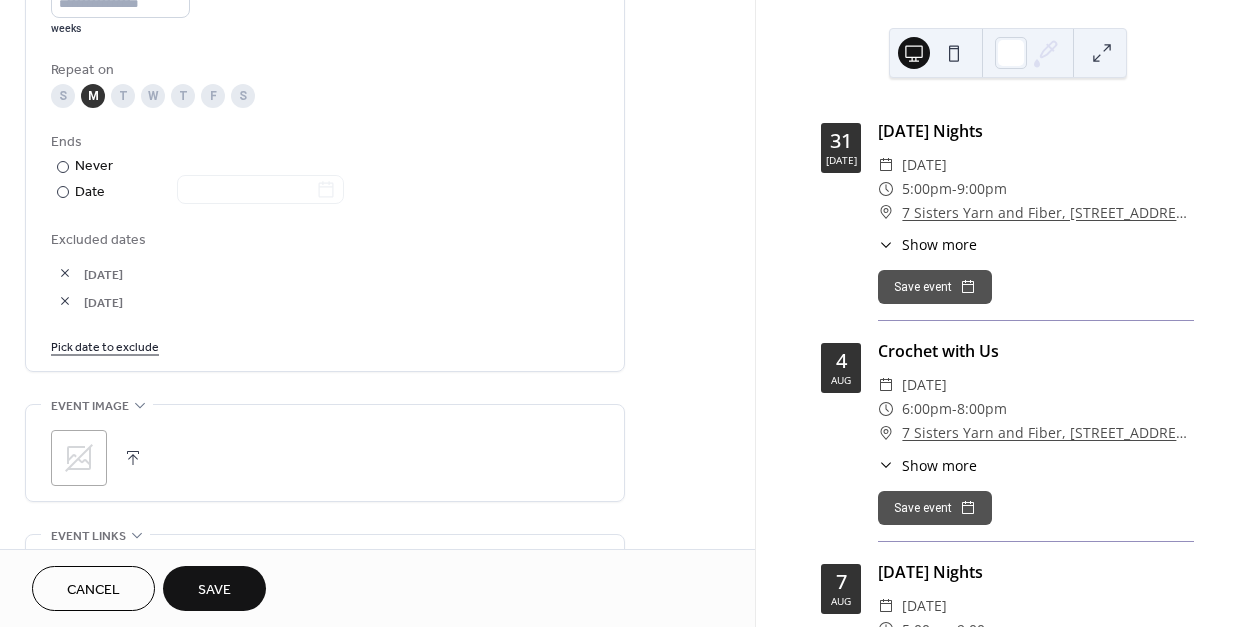 click on "Pick date to exclude" at bounding box center (105, 345) 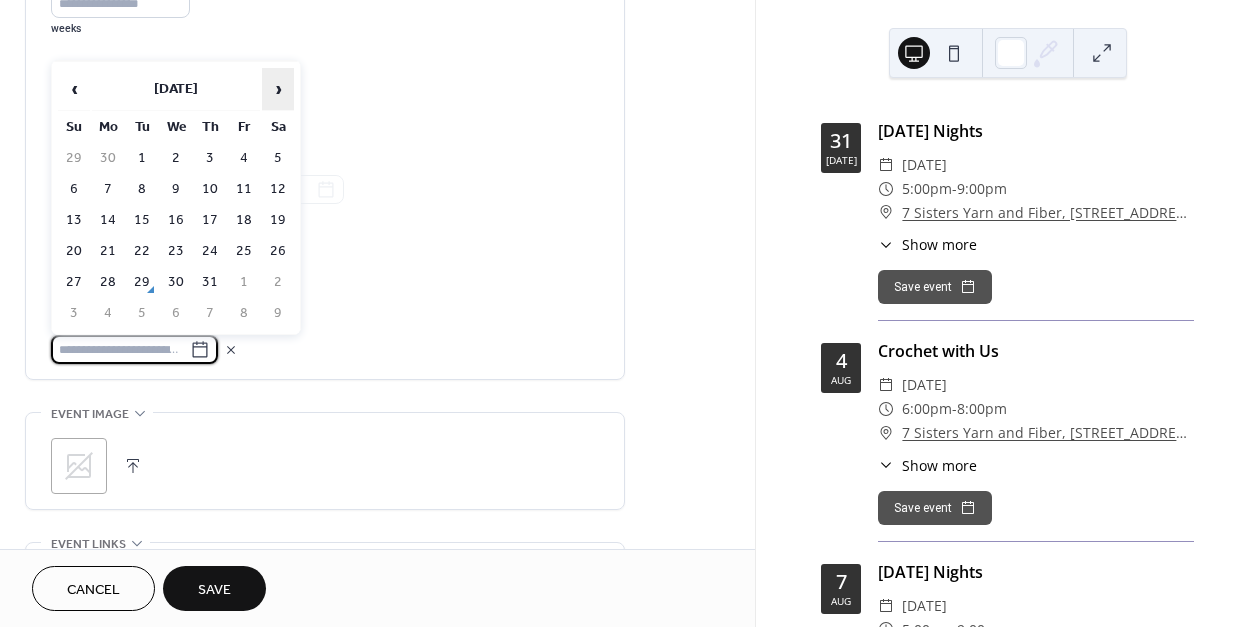 click on "›" at bounding box center (278, 89) 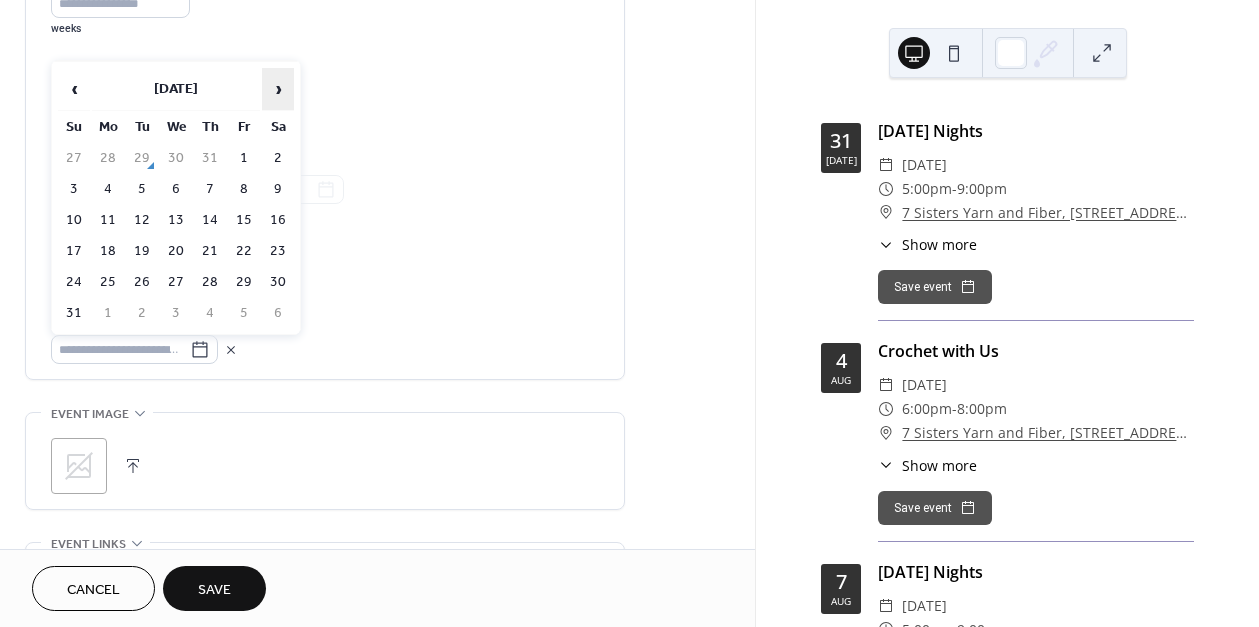 click on "›" at bounding box center (278, 89) 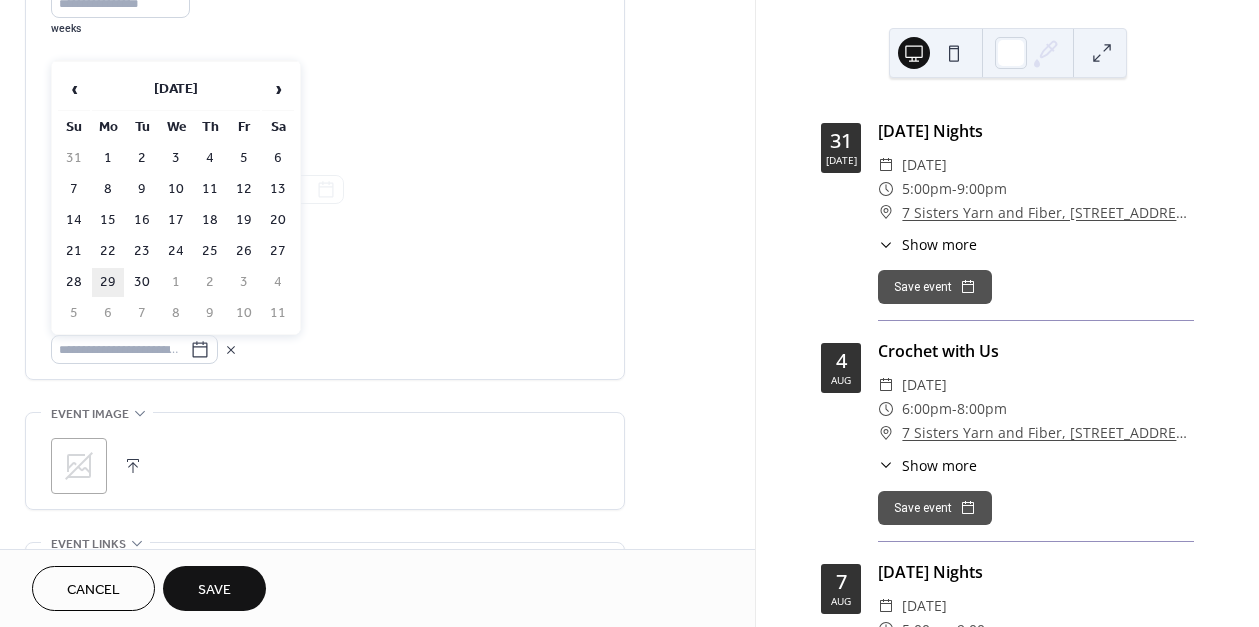 click on "29" at bounding box center (108, 282) 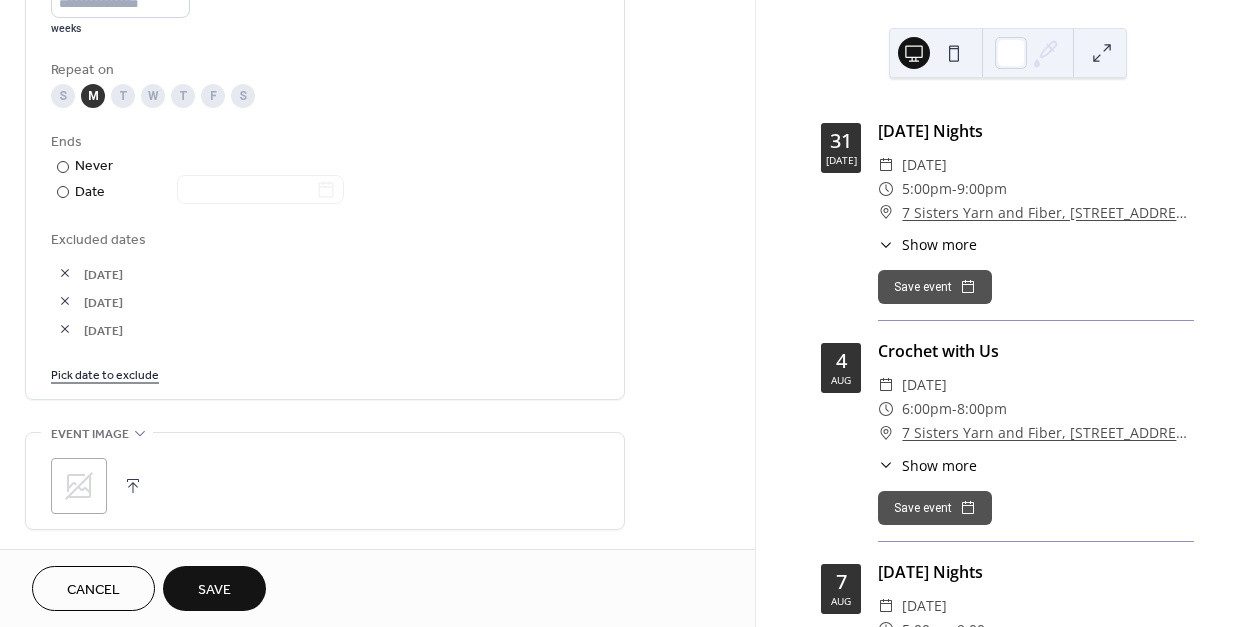 click on "Pick date to exclude" at bounding box center (105, 373) 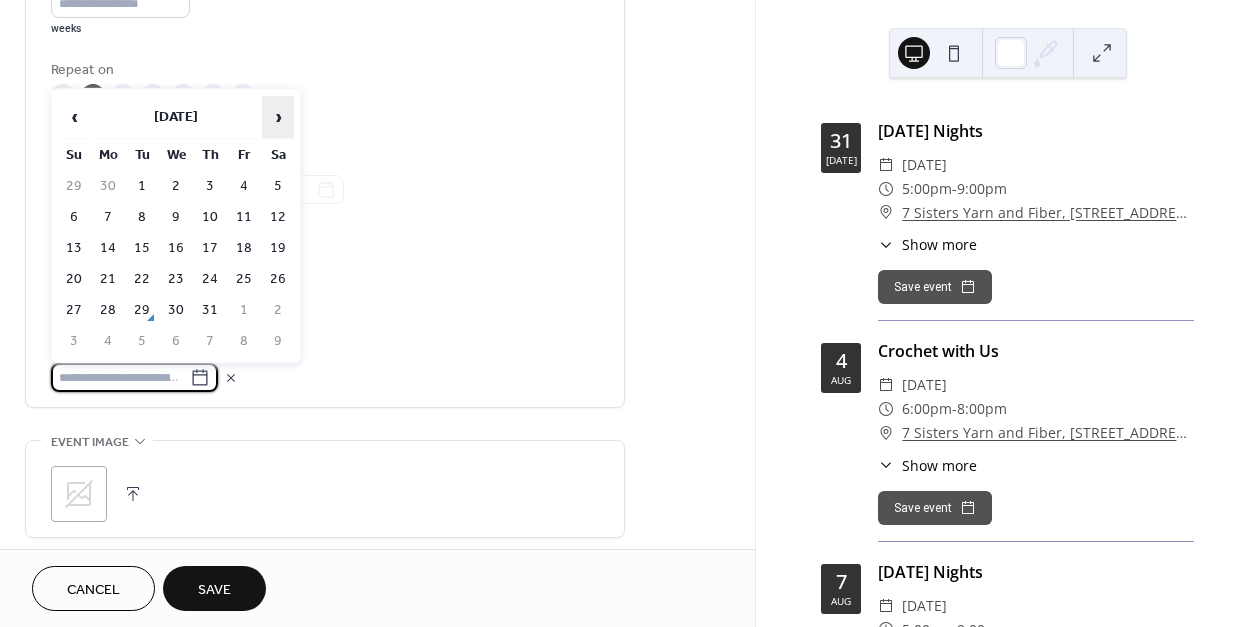 click on "›" at bounding box center (278, 117) 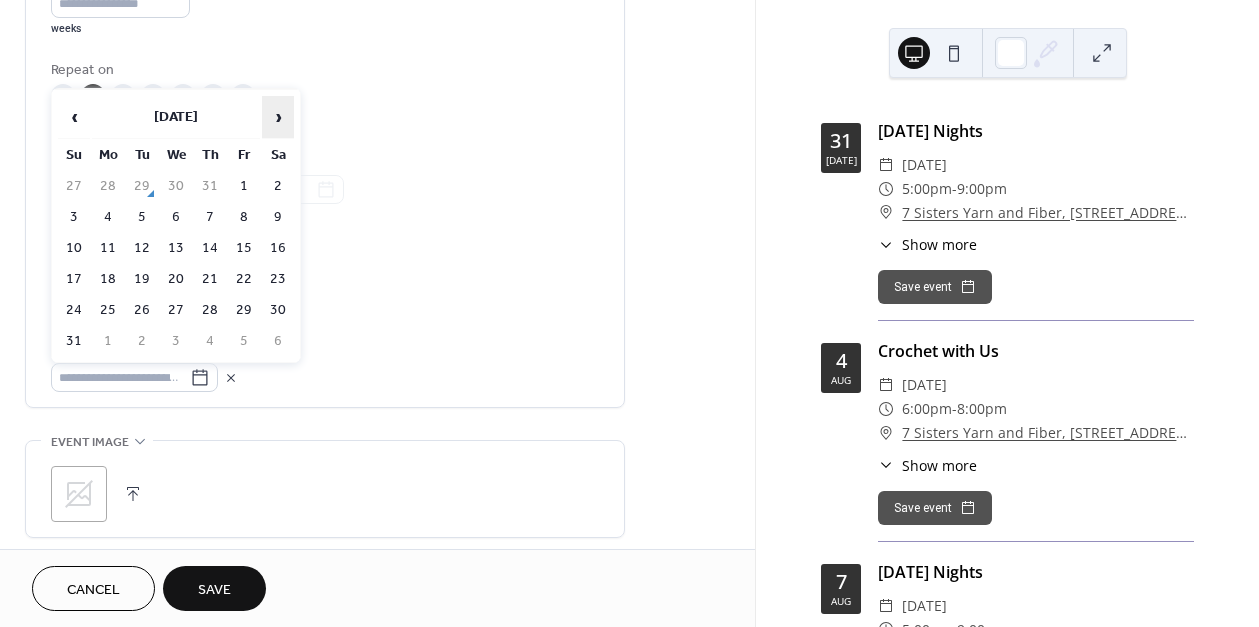 click on "›" at bounding box center (278, 117) 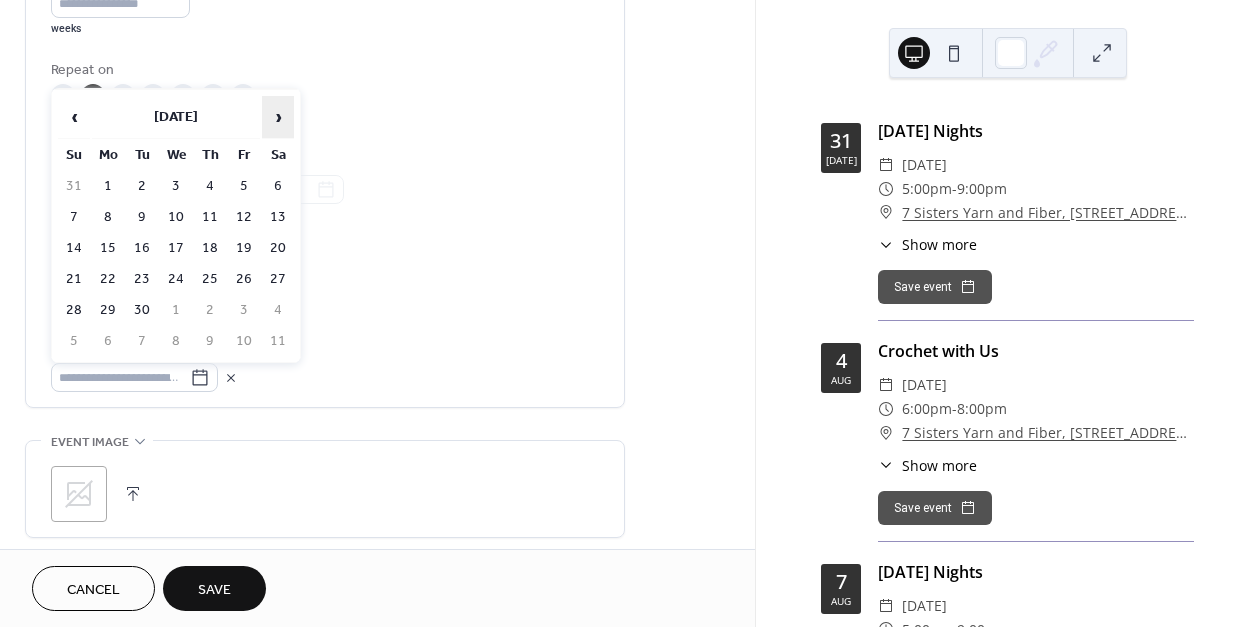 click on "›" at bounding box center (278, 117) 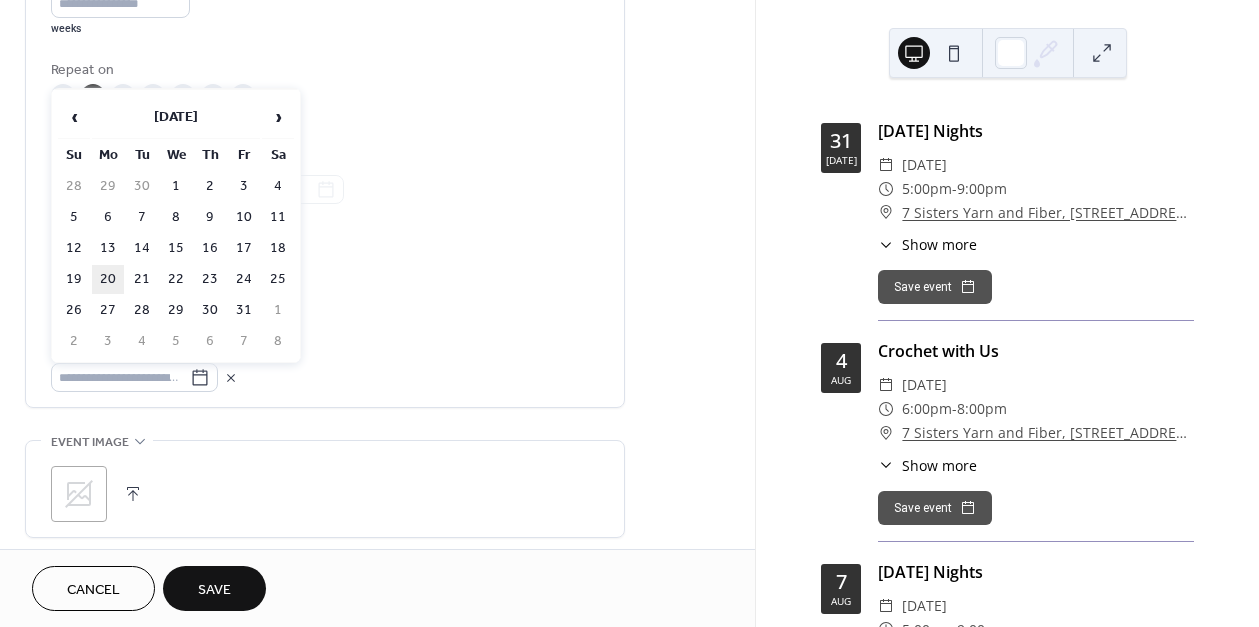 click on "20" at bounding box center (108, 279) 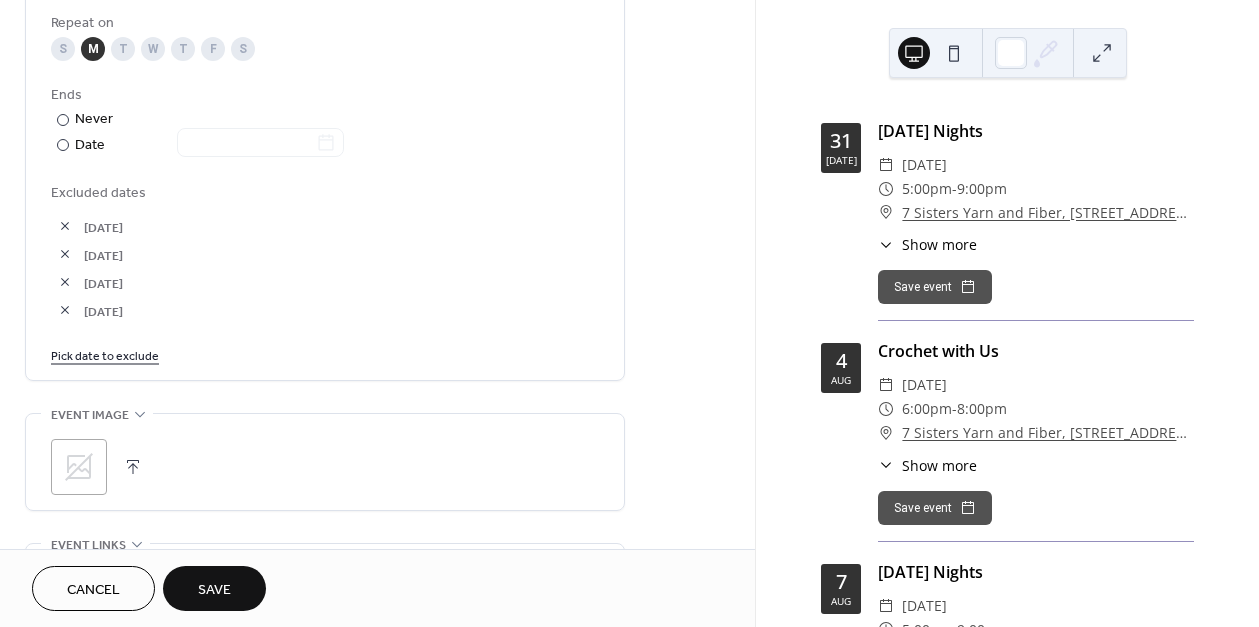 scroll, scrollTop: 1000, scrollLeft: 0, axis: vertical 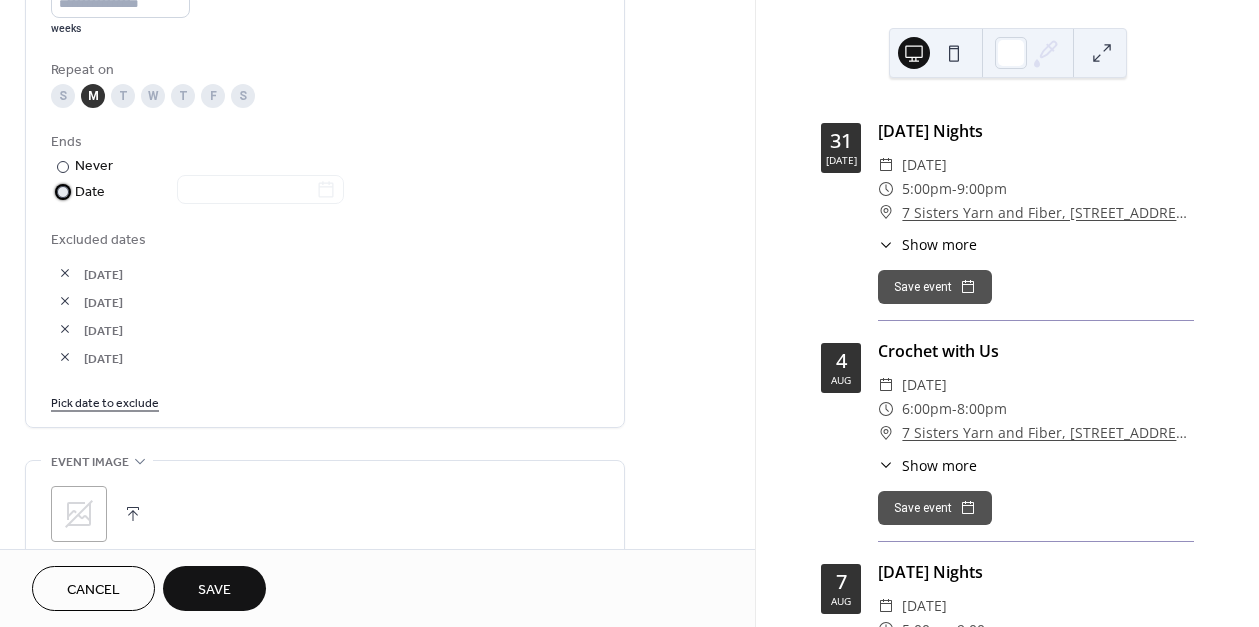 click on "Date" at bounding box center (209, 192) 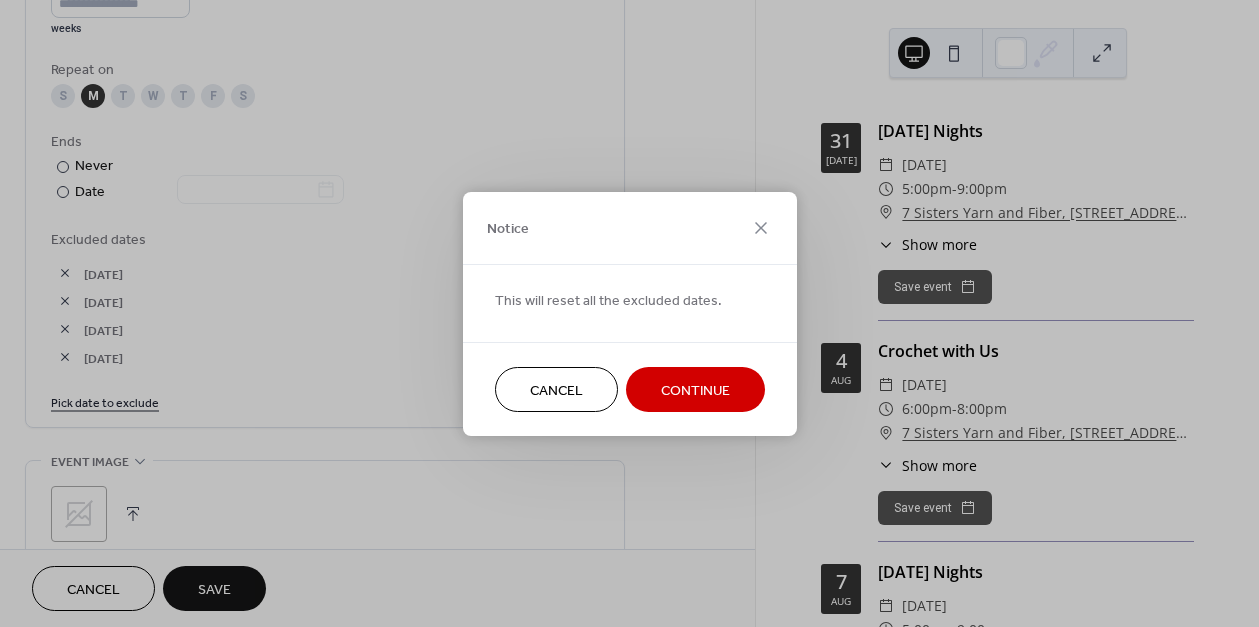 click on "Continue" at bounding box center (695, 390) 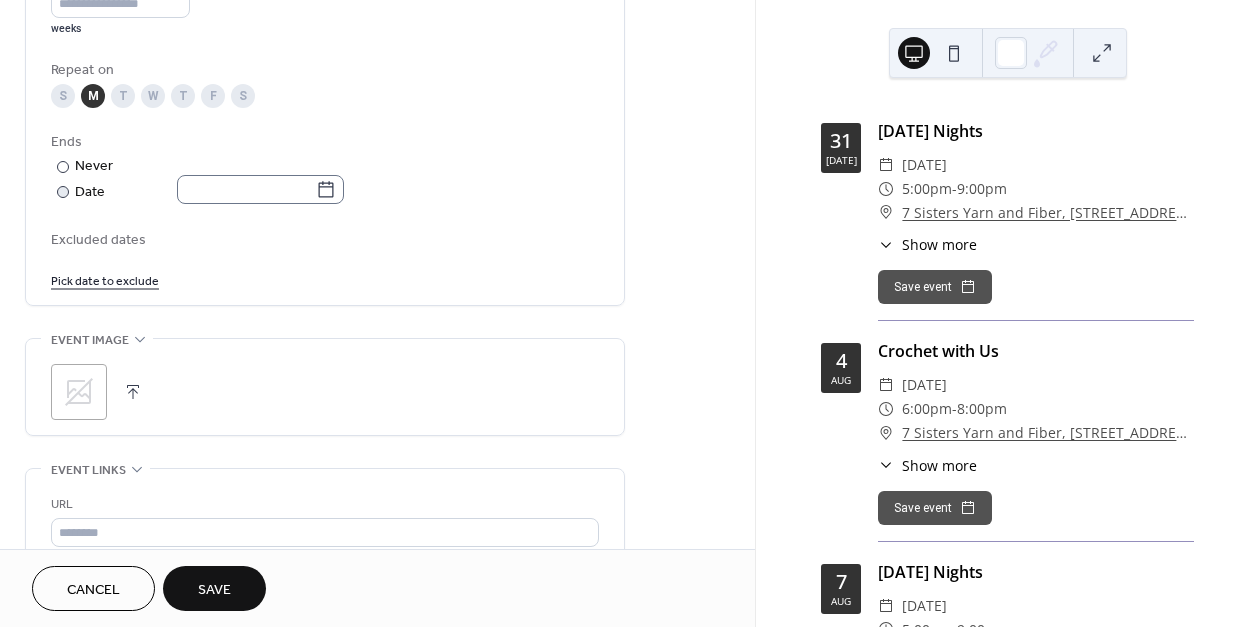 click 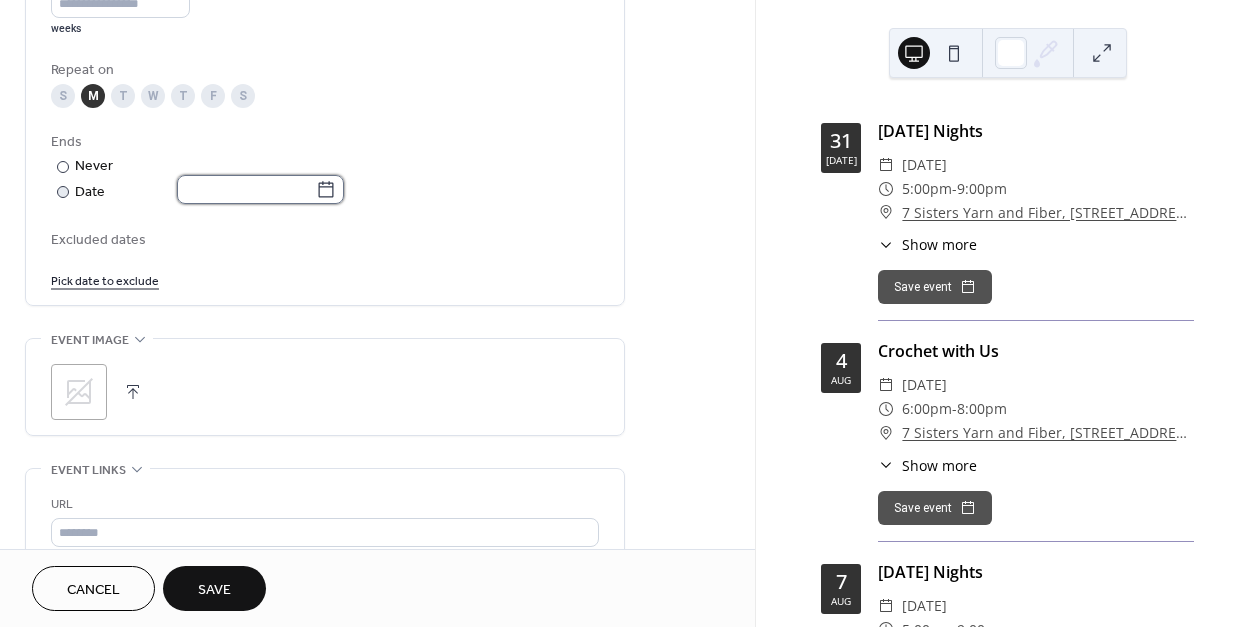 click at bounding box center (246, 189) 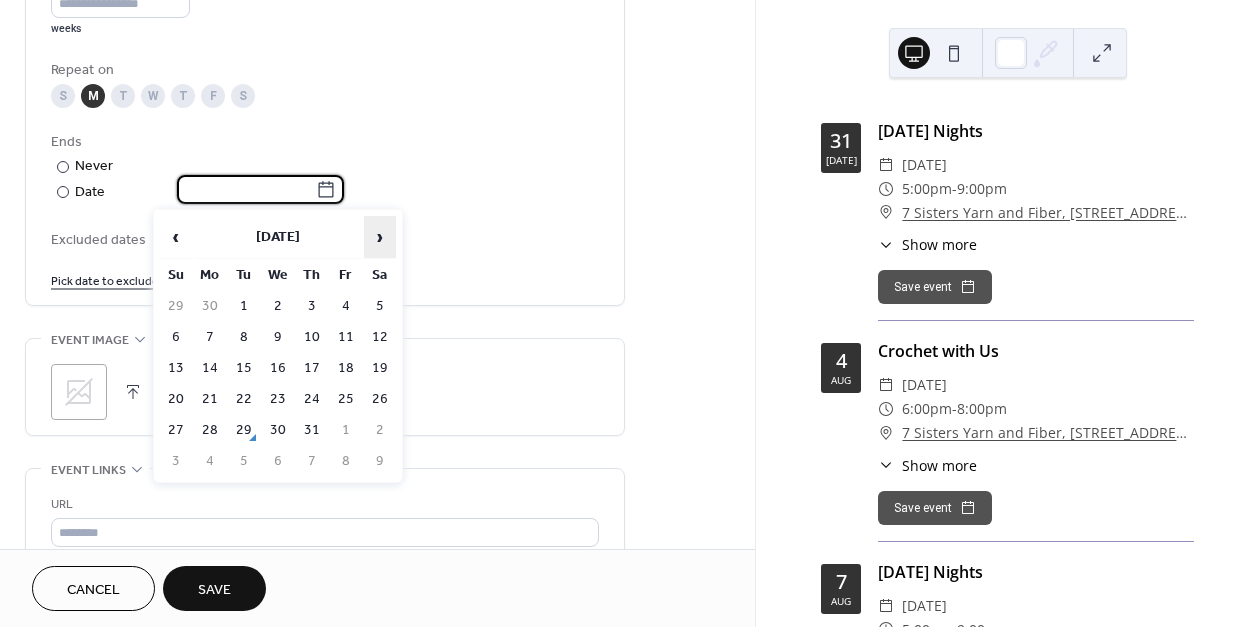 click on "›" at bounding box center [380, 237] 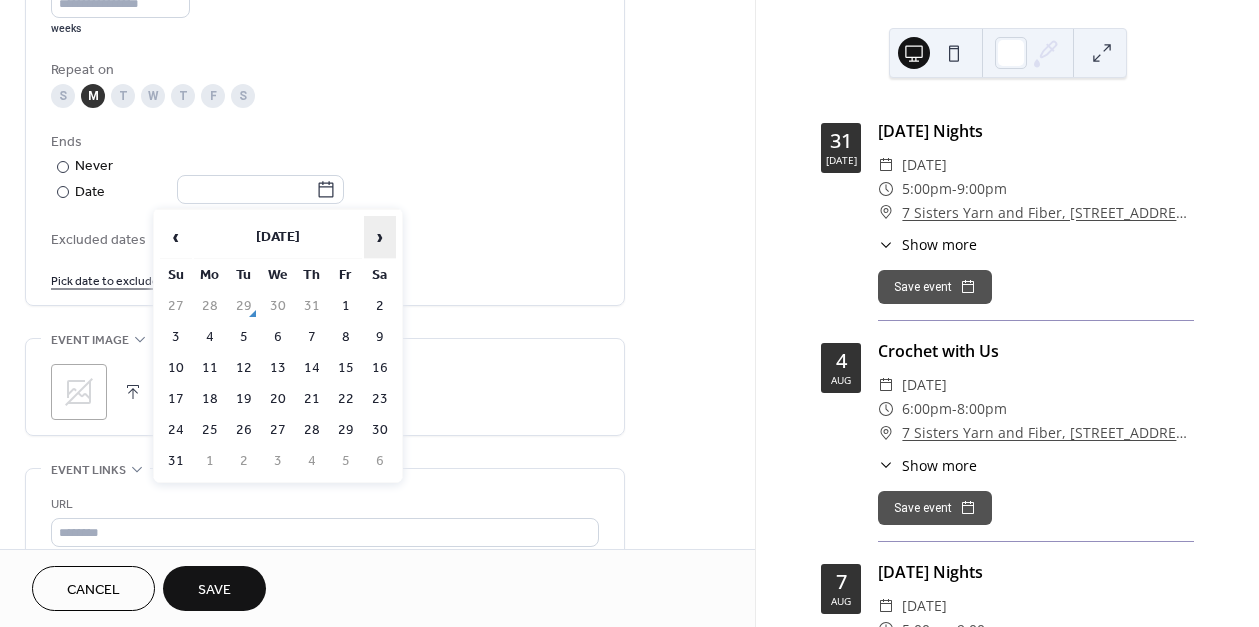 click on "›" at bounding box center (380, 237) 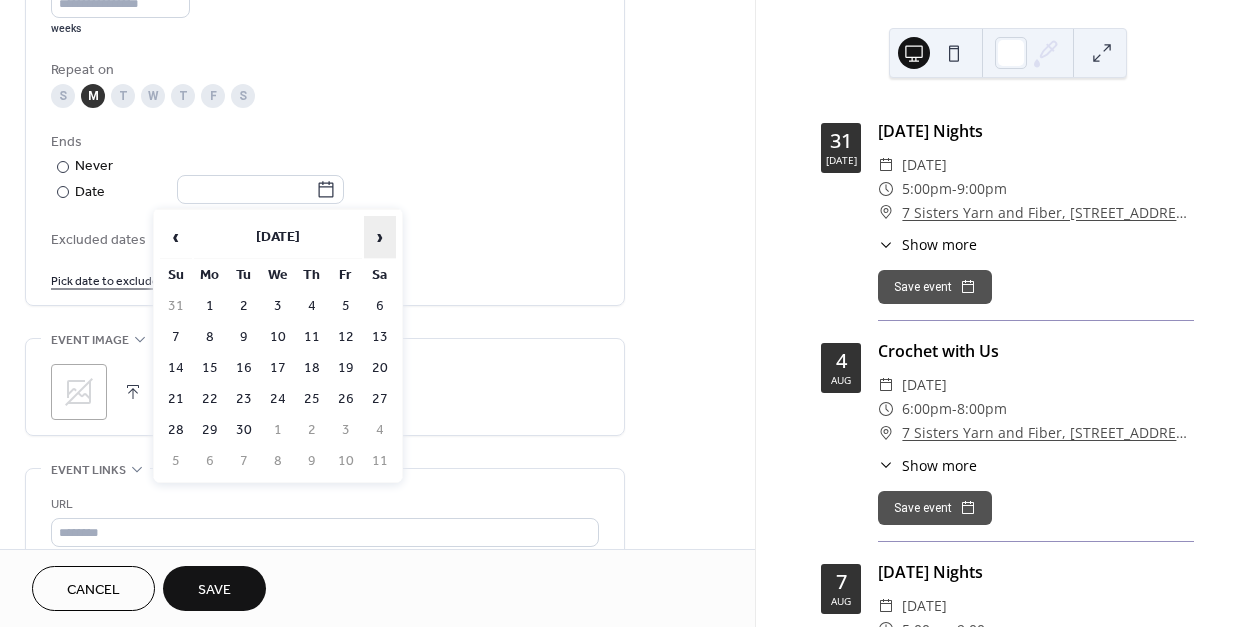 click on "›" at bounding box center [380, 237] 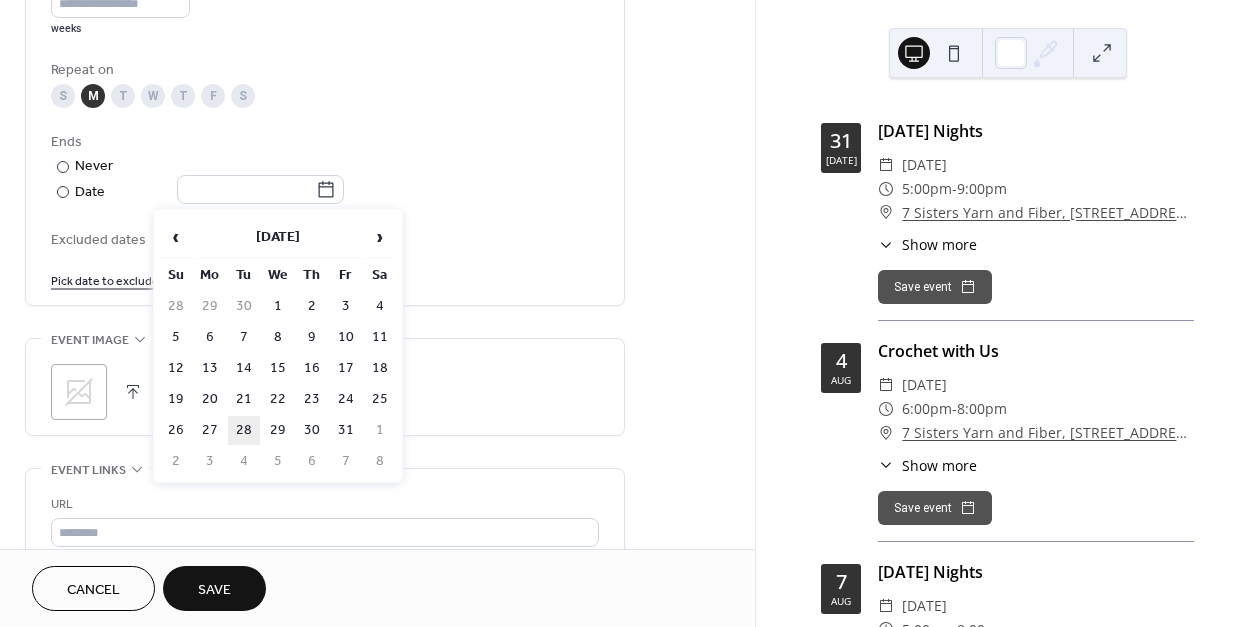 click on "28" at bounding box center [244, 430] 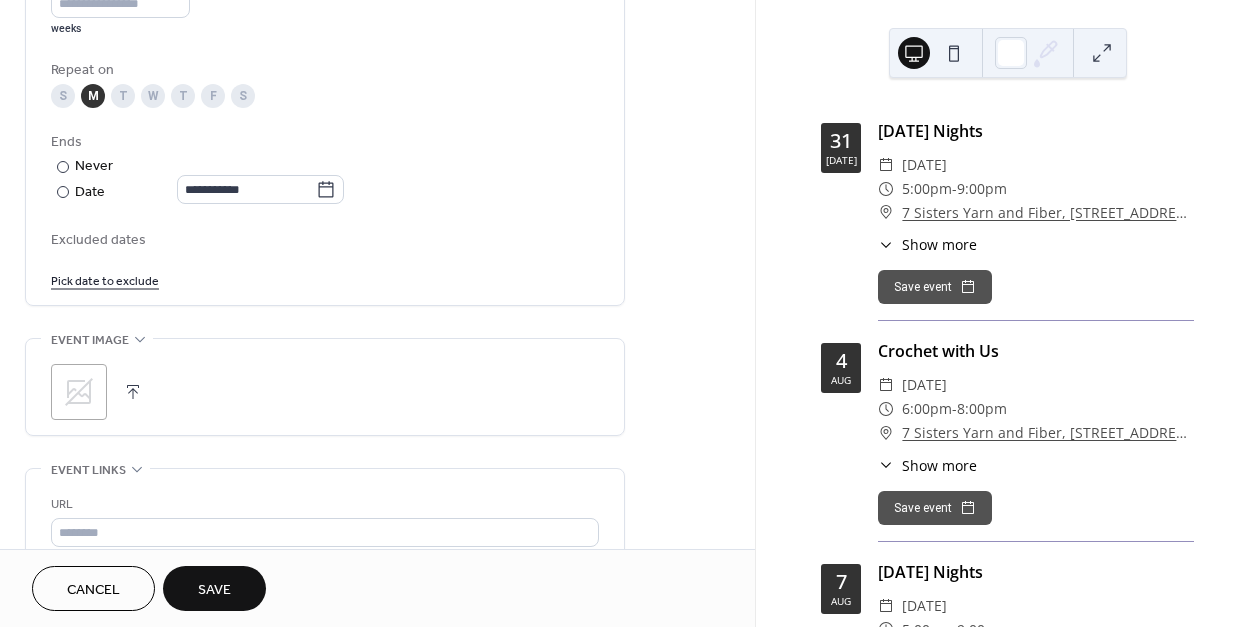 click on "Pick date to exclude" at bounding box center [105, 279] 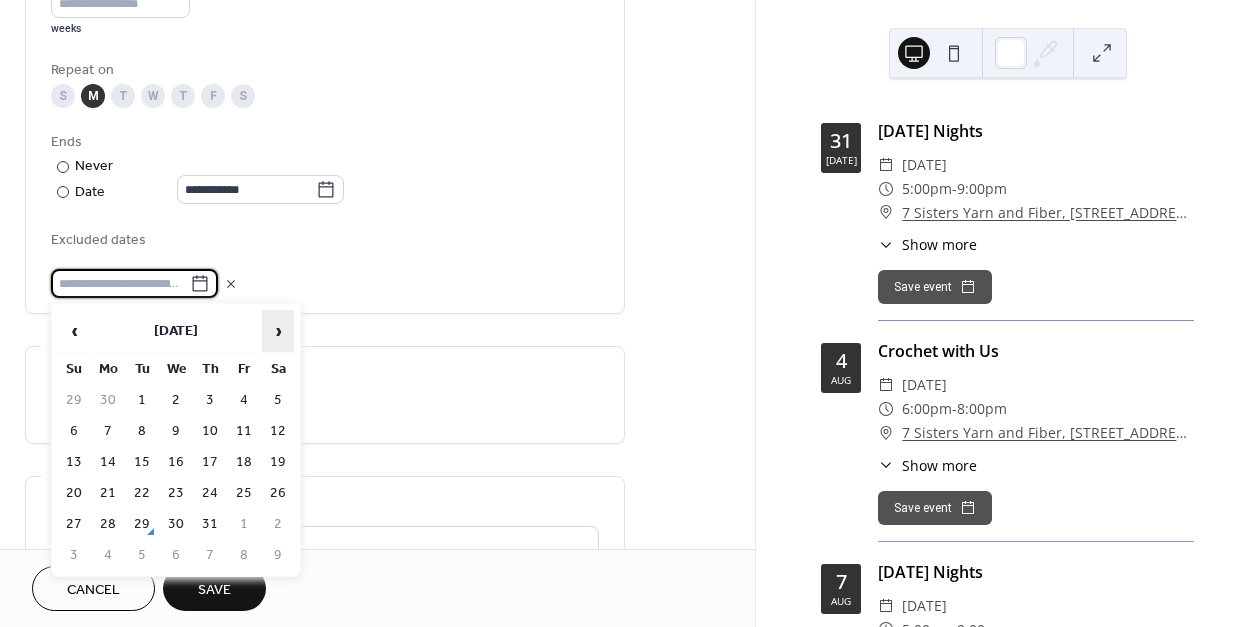 click on "›" at bounding box center [278, 331] 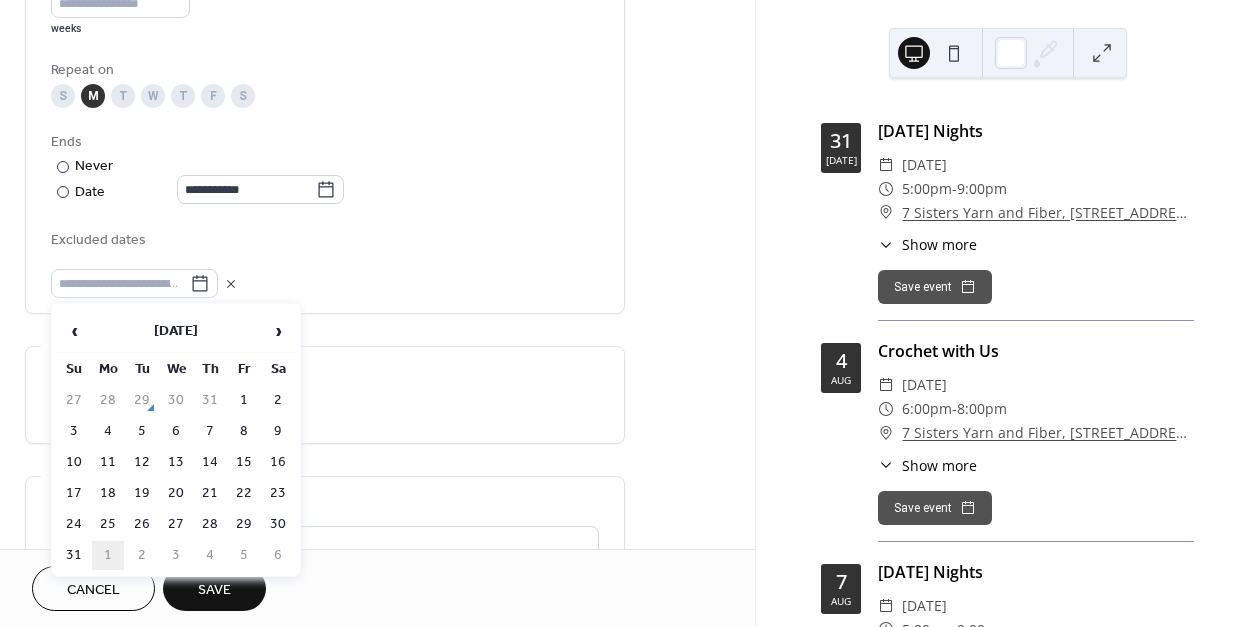 click on "1" at bounding box center (108, 555) 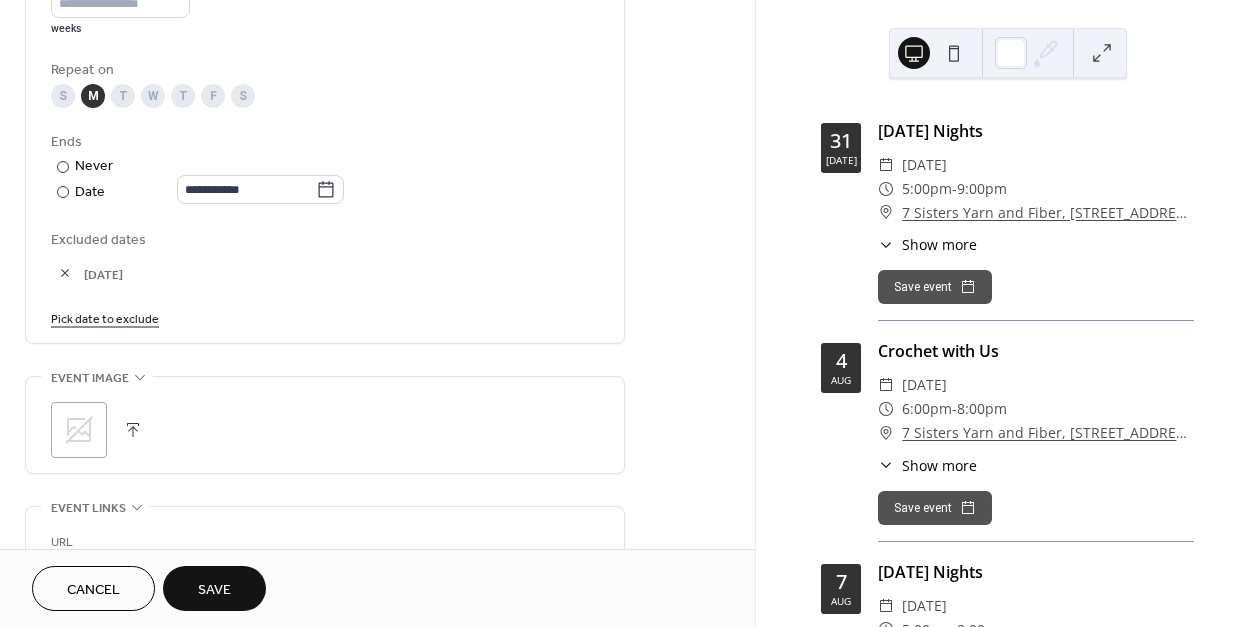 click on "Pick date to exclude" at bounding box center [105, 317] 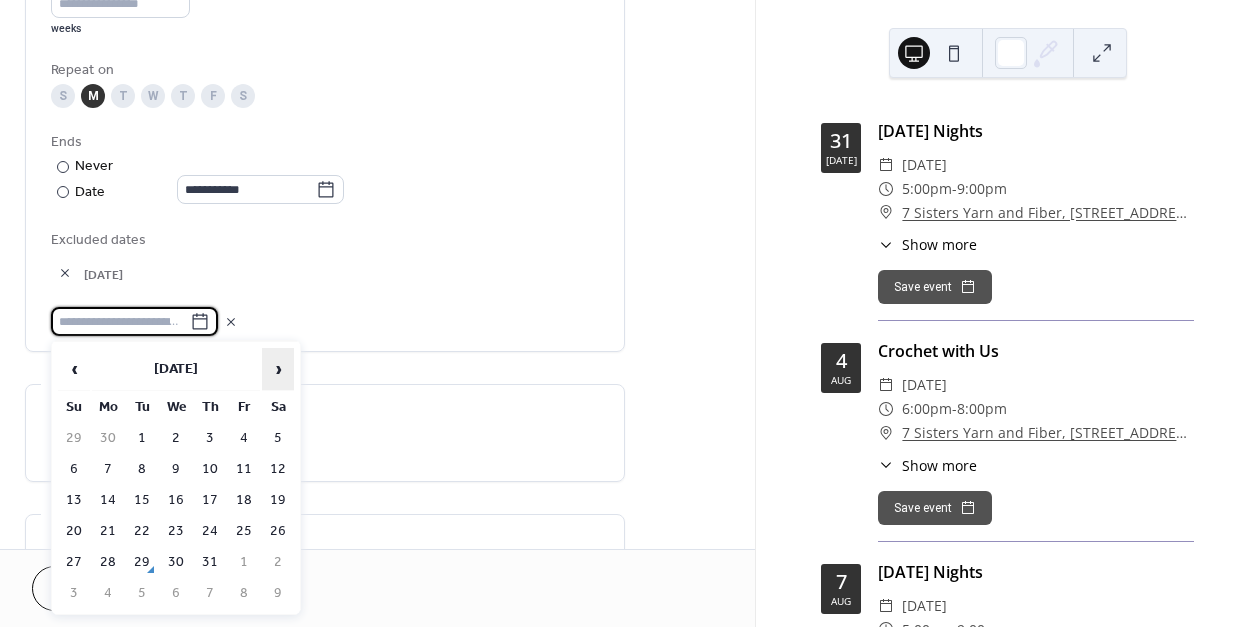 click on "›" at bounding box center (278, 369) 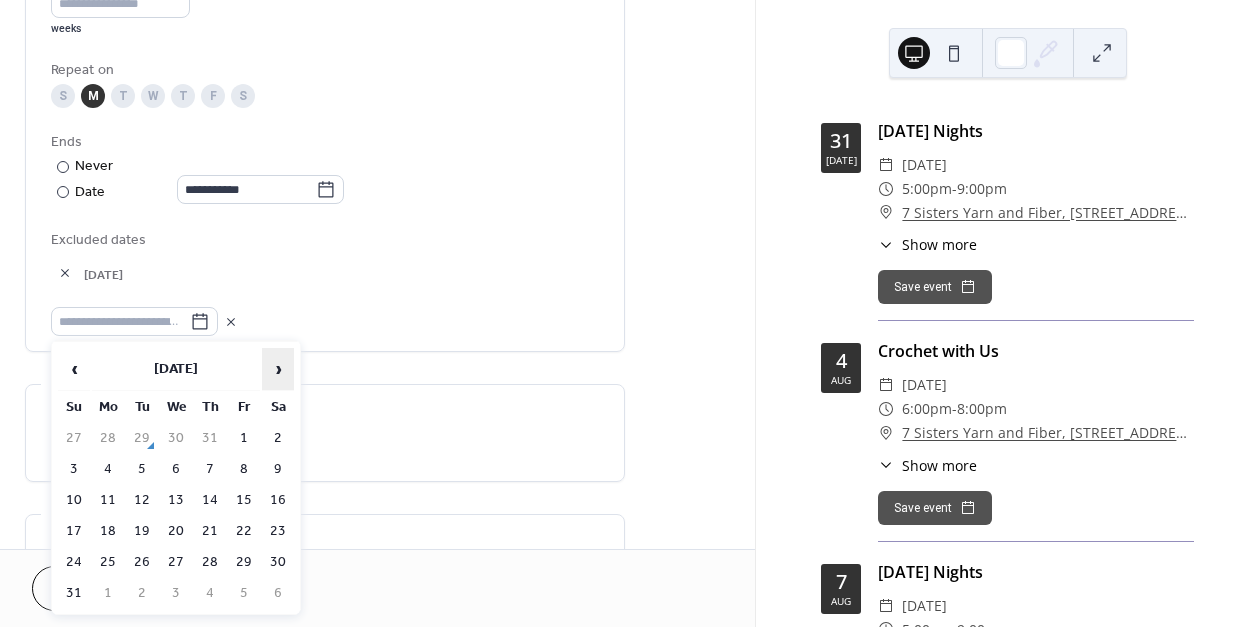 click on "›" at bounding box center [278, 369] 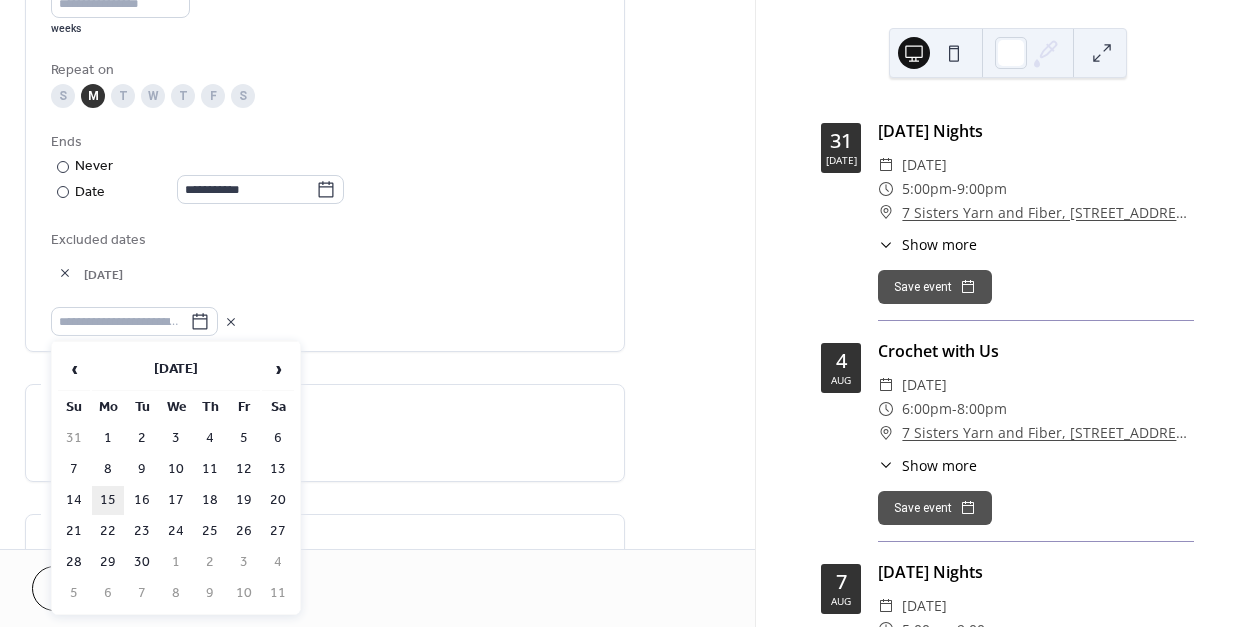 click on "15" at bounding box center [108, 500] 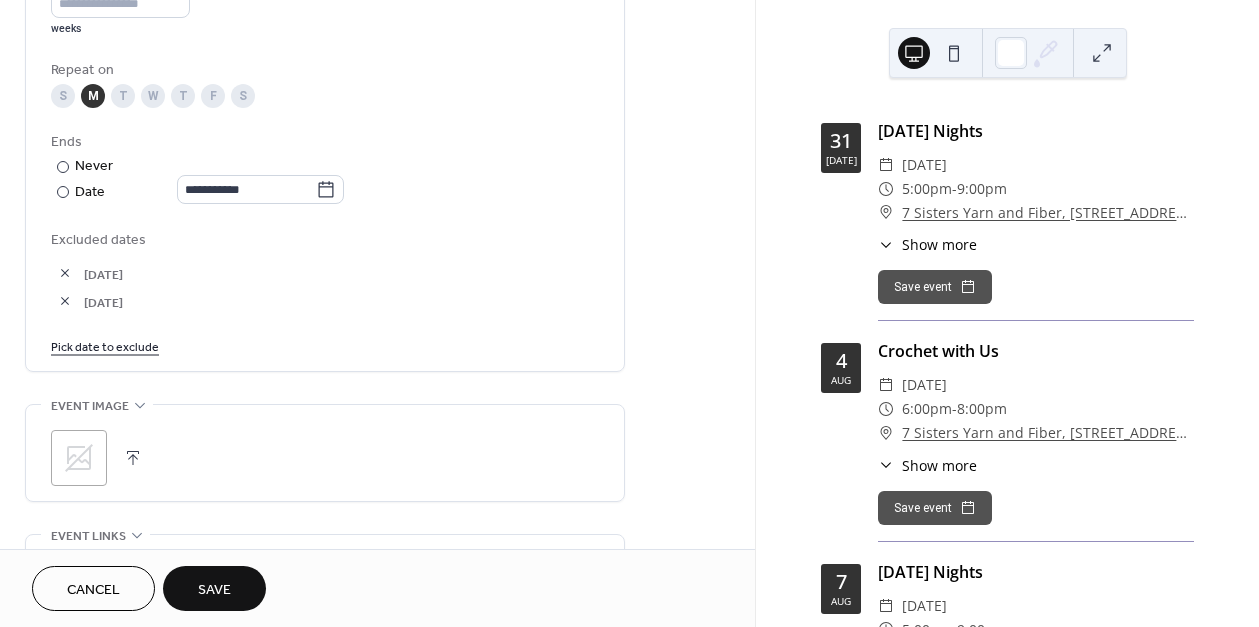 click on "Pick date to exclude" at bounding box center [105, 345] 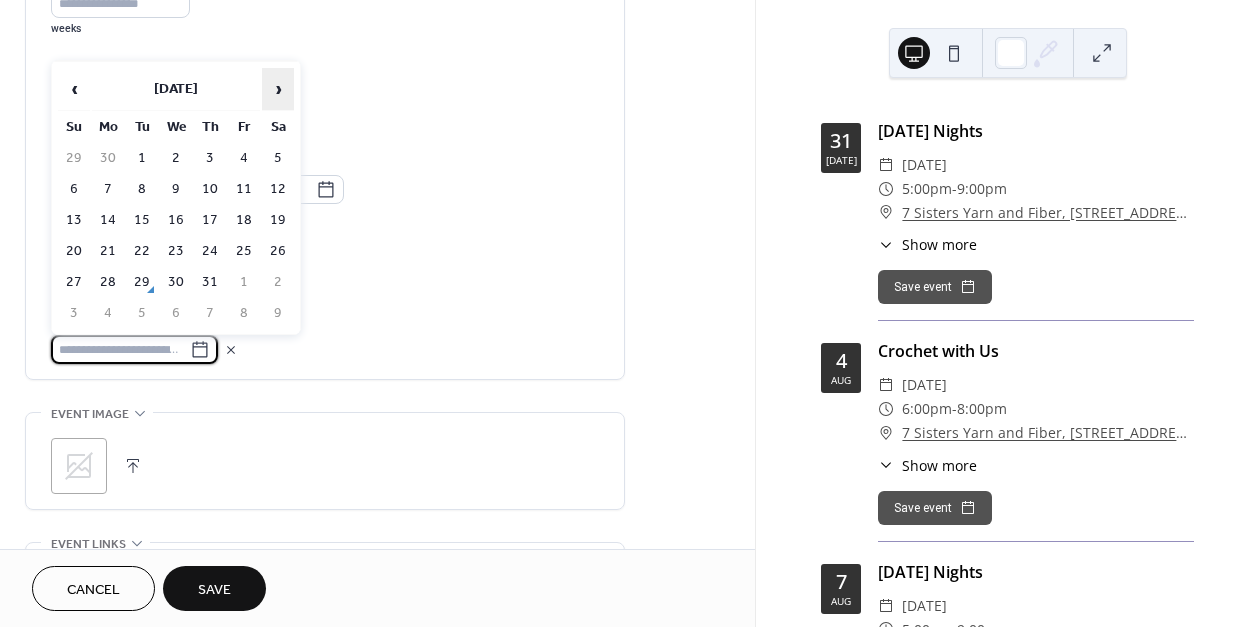 click on "›" at bounding box center [278, 89] 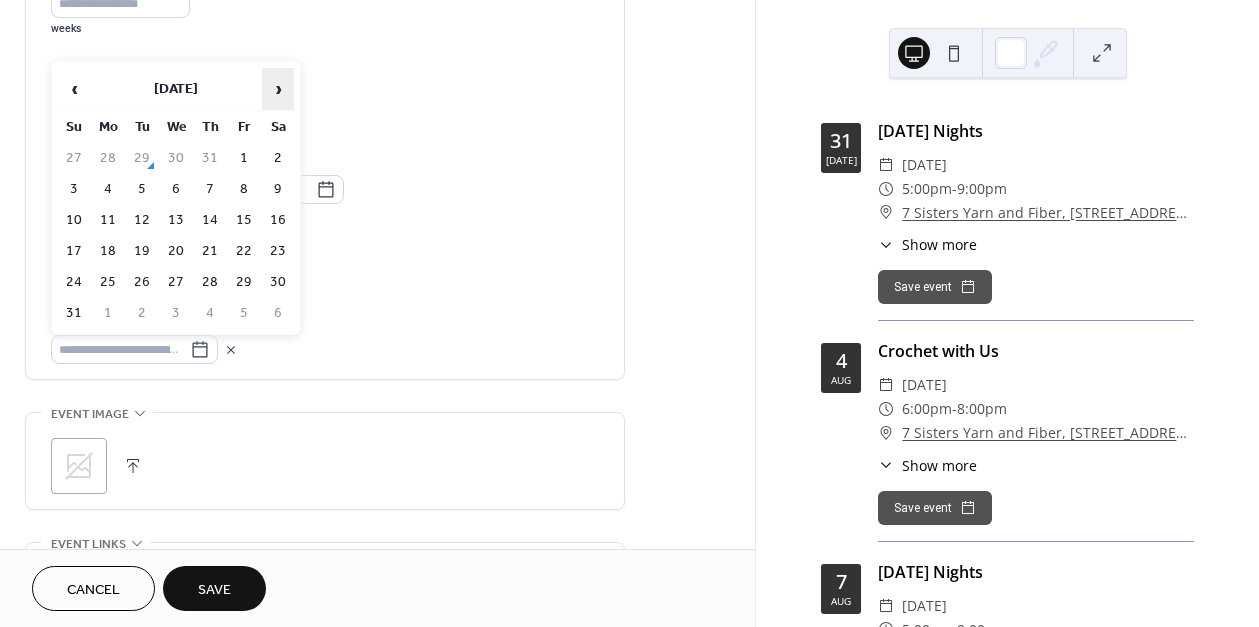 click on "›" at bounding box center [278, 89] 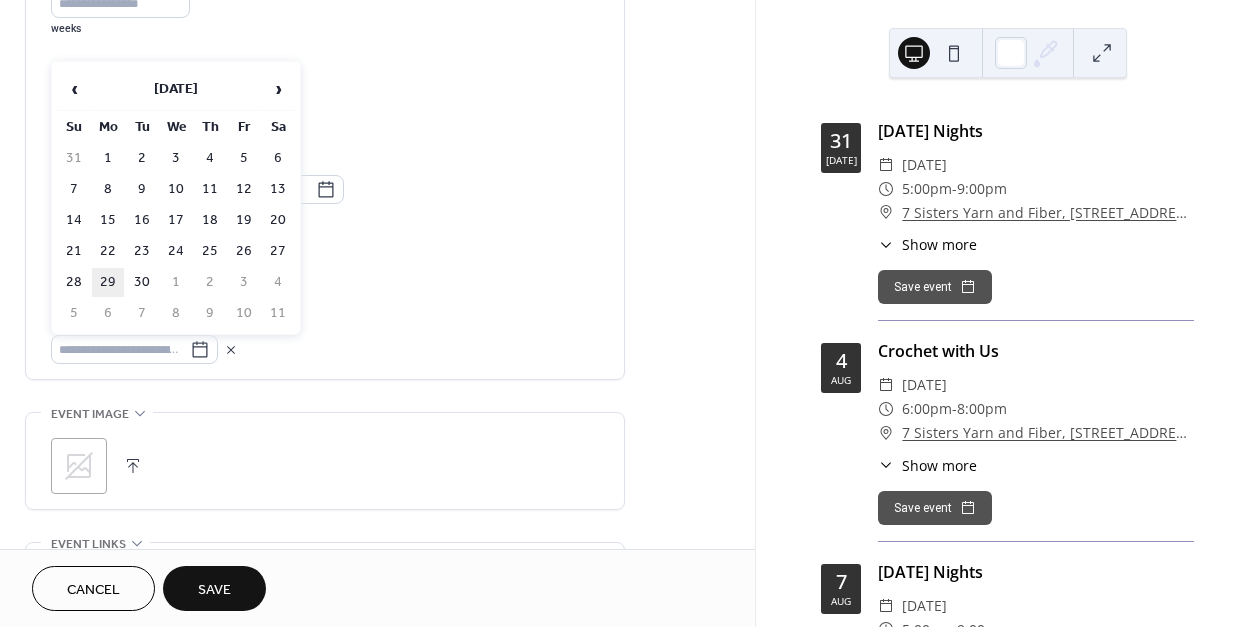 click on "29" at bounding box center [108, 282] 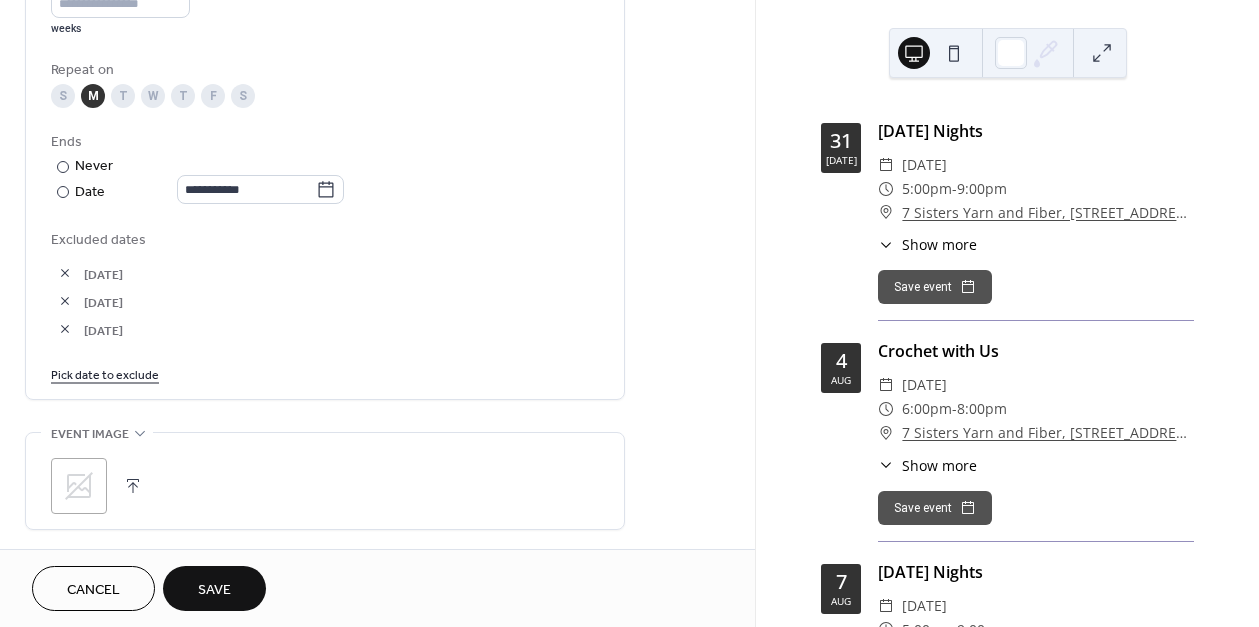 click on "Pick date to exclude" at bounding box center (105, 373) 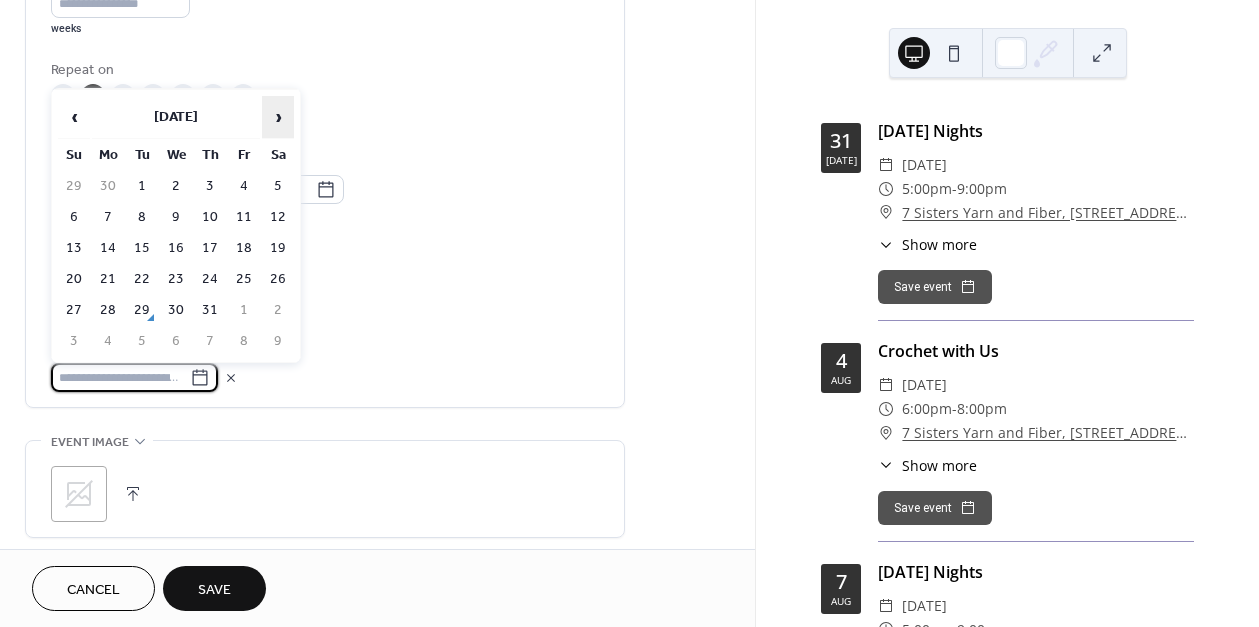 click on "›" at bounding box center (278, 117) 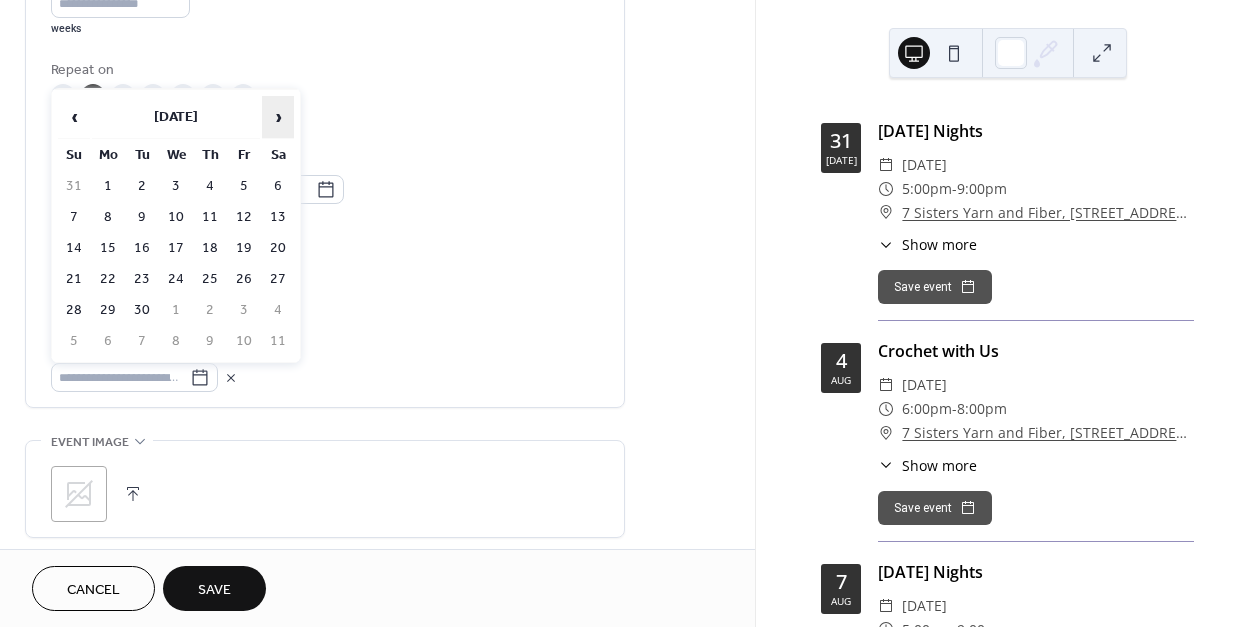 click on "›" at bounding box center [278, 117] 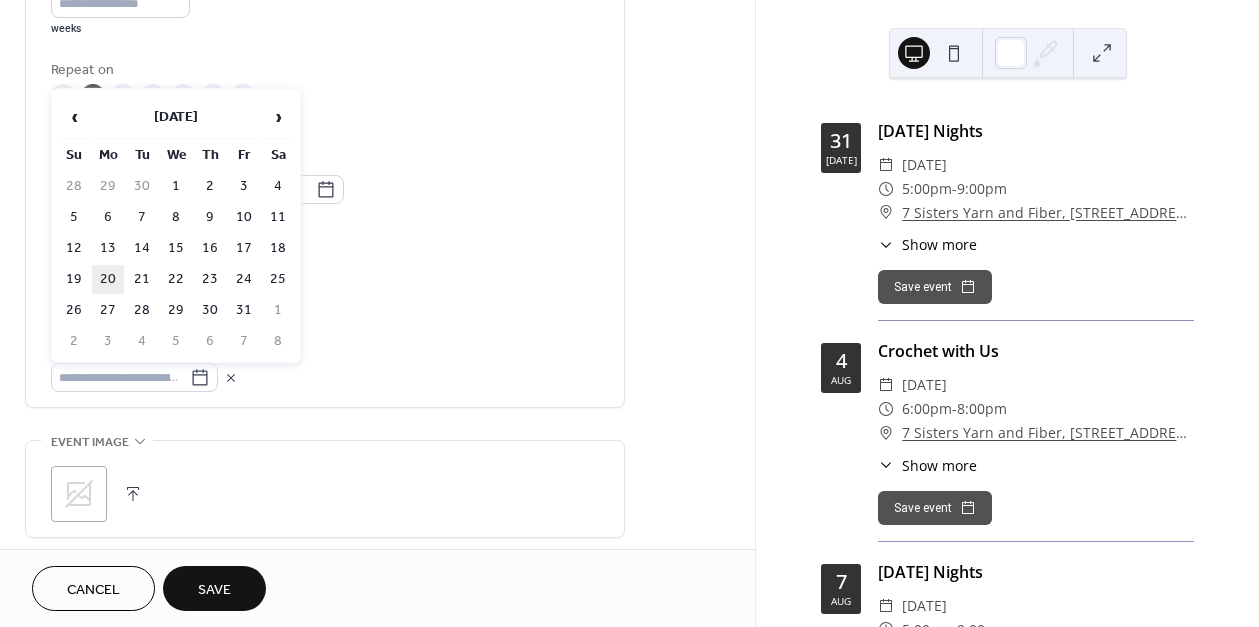 click on "20" at bounding box center [108, 279] 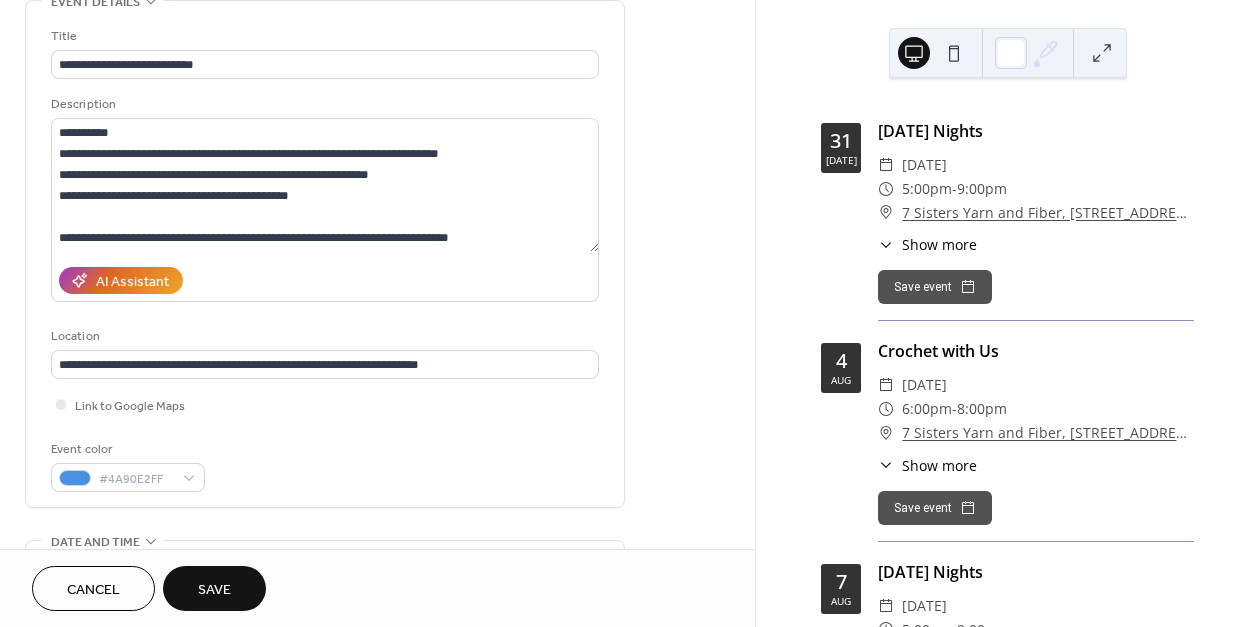 scroll, scrollTop: 92, scrollLeft: 0, axis: vertical 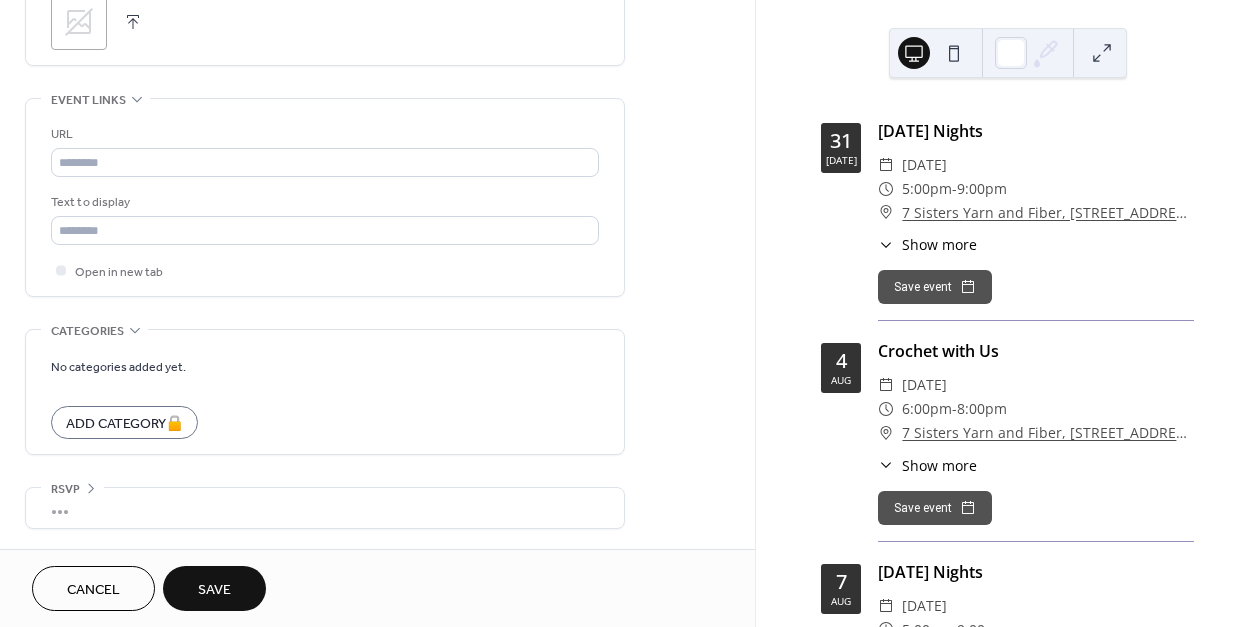 click on "Save" at bounding box center (214, 588) 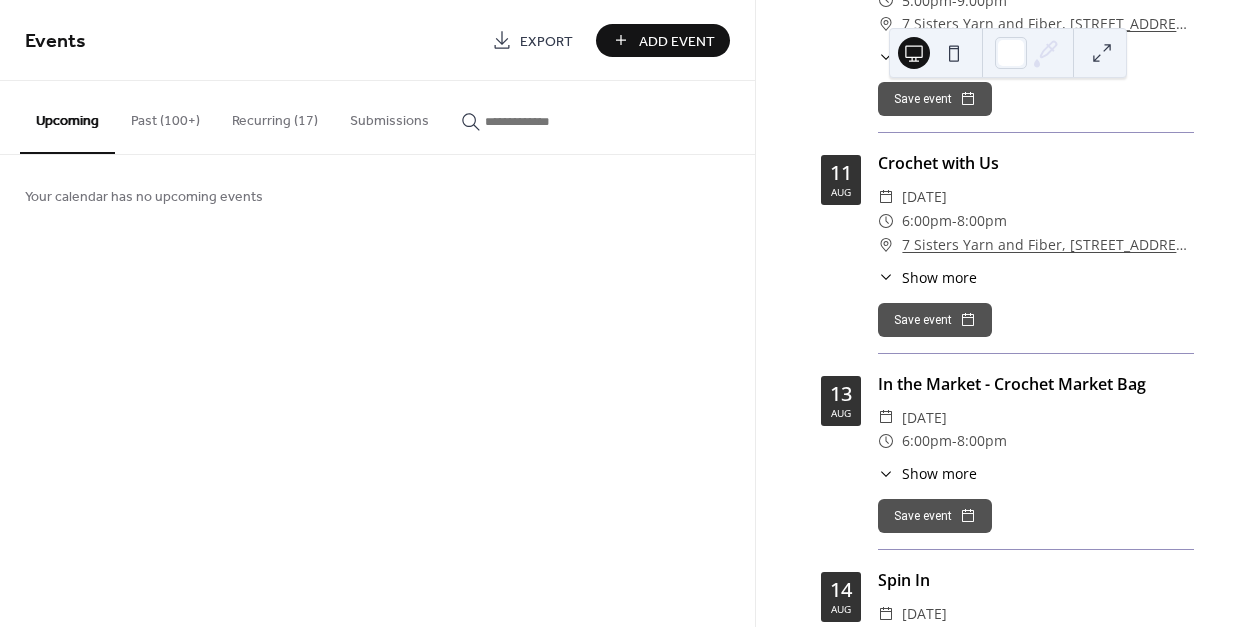 scroll, scrollTop: 400, scrollLeft: 0, axis: vertical 